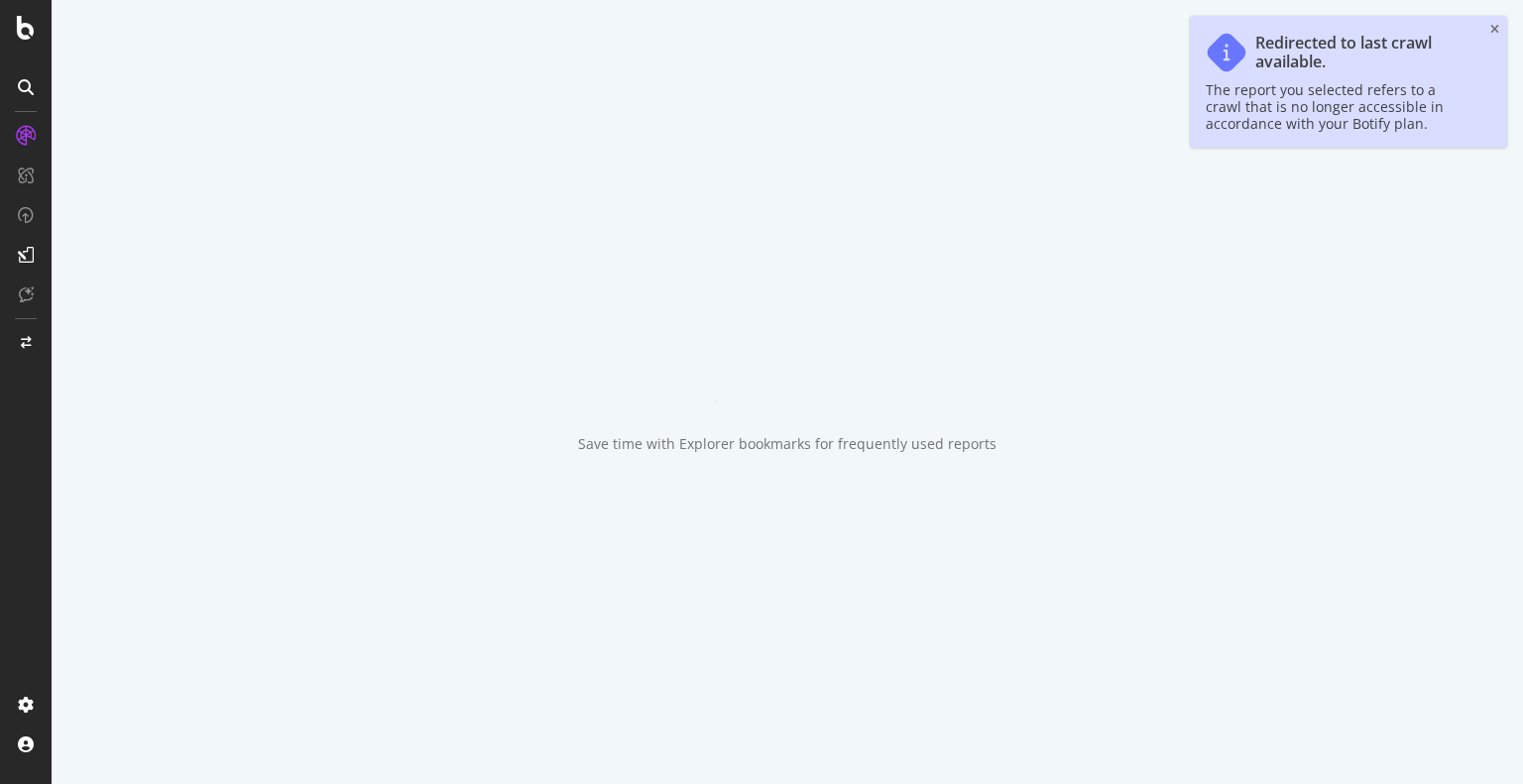 scroll, scrollTop: 0, scrollLeft: 0, axis: both 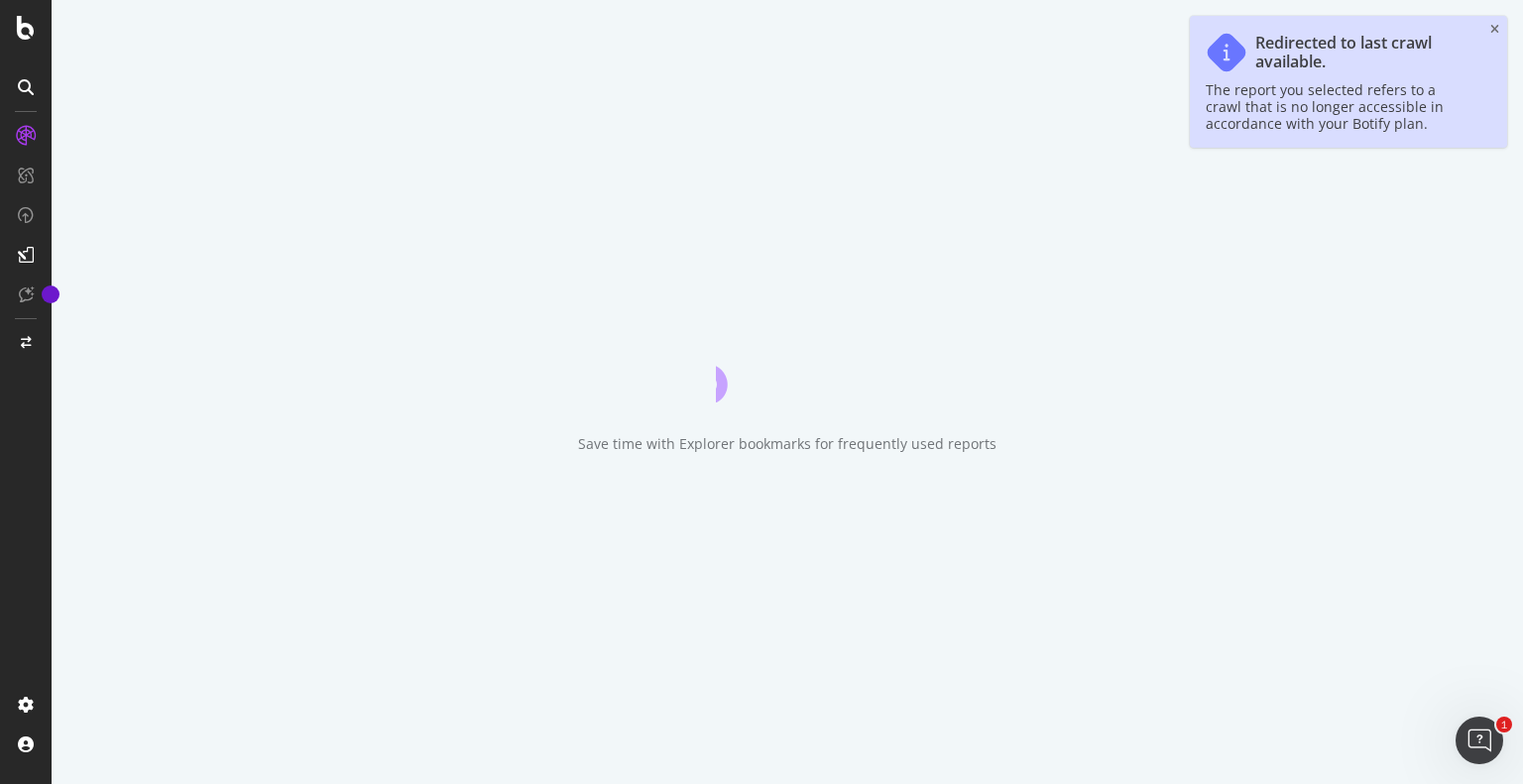 click on "Save time with Explorer bookmarks for frequently used reports" at bounding box center [787, 392] 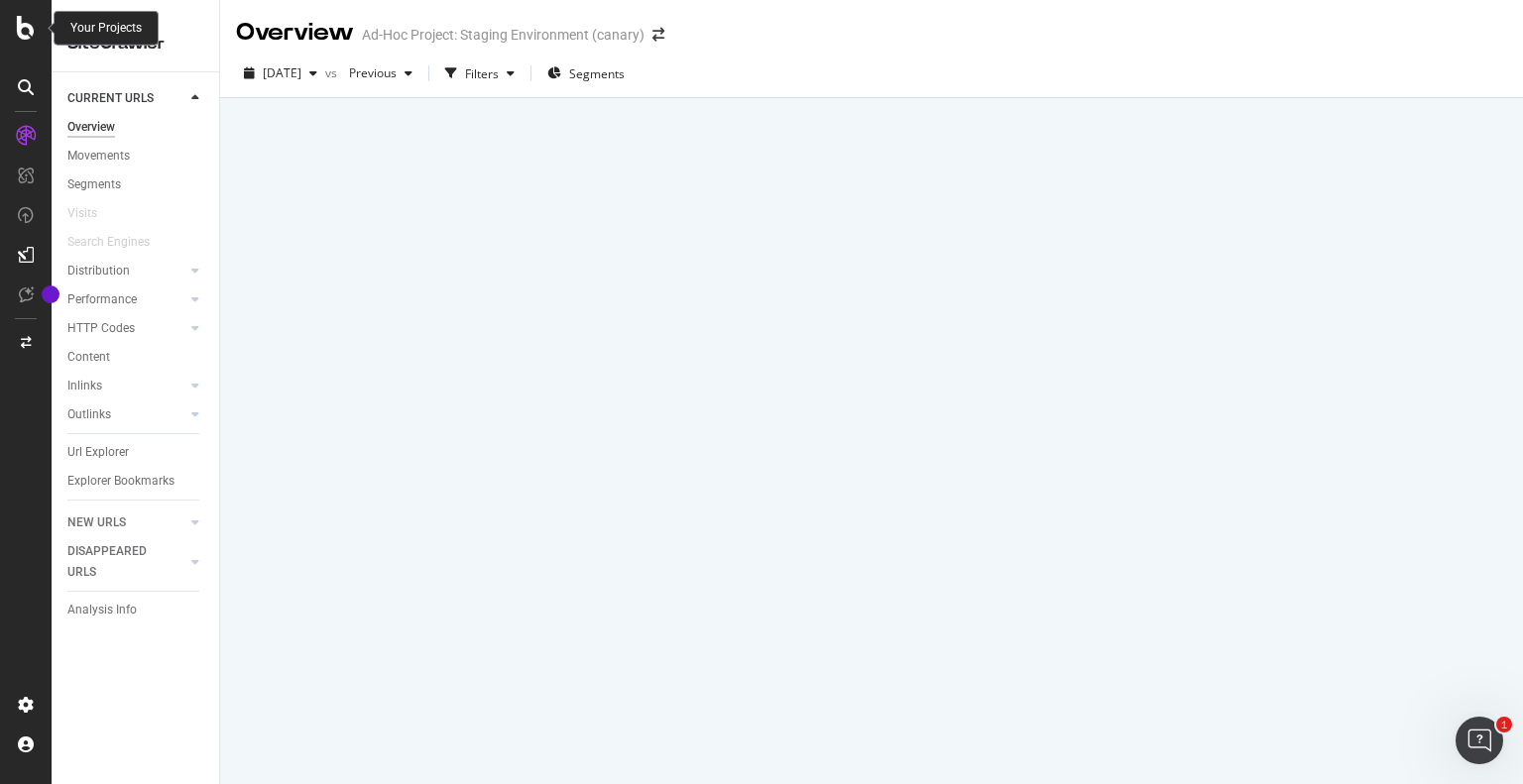 click at bounding box center [26, 28] 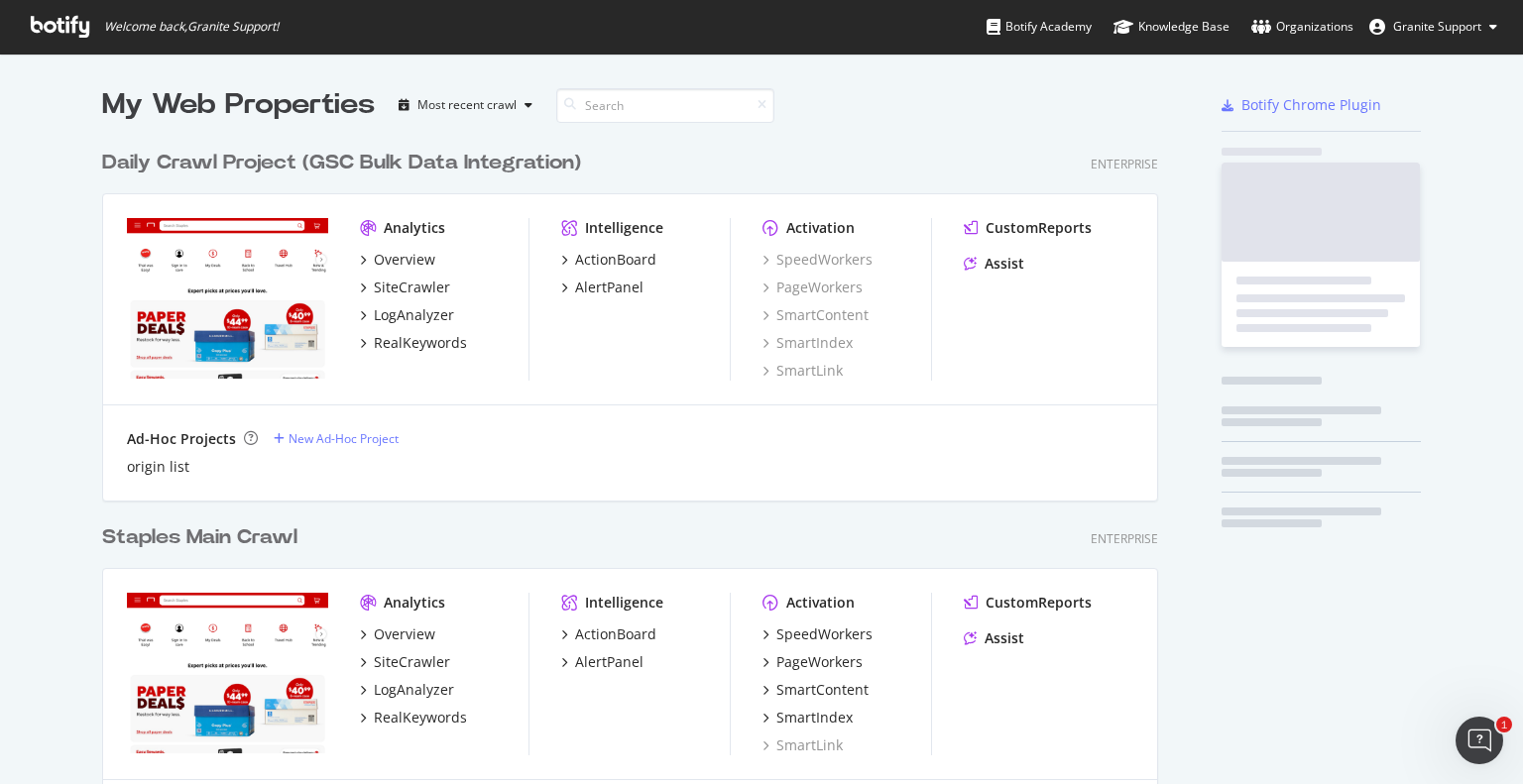scroll, scrollTop: 16, scrollLeft: 16, axis: both 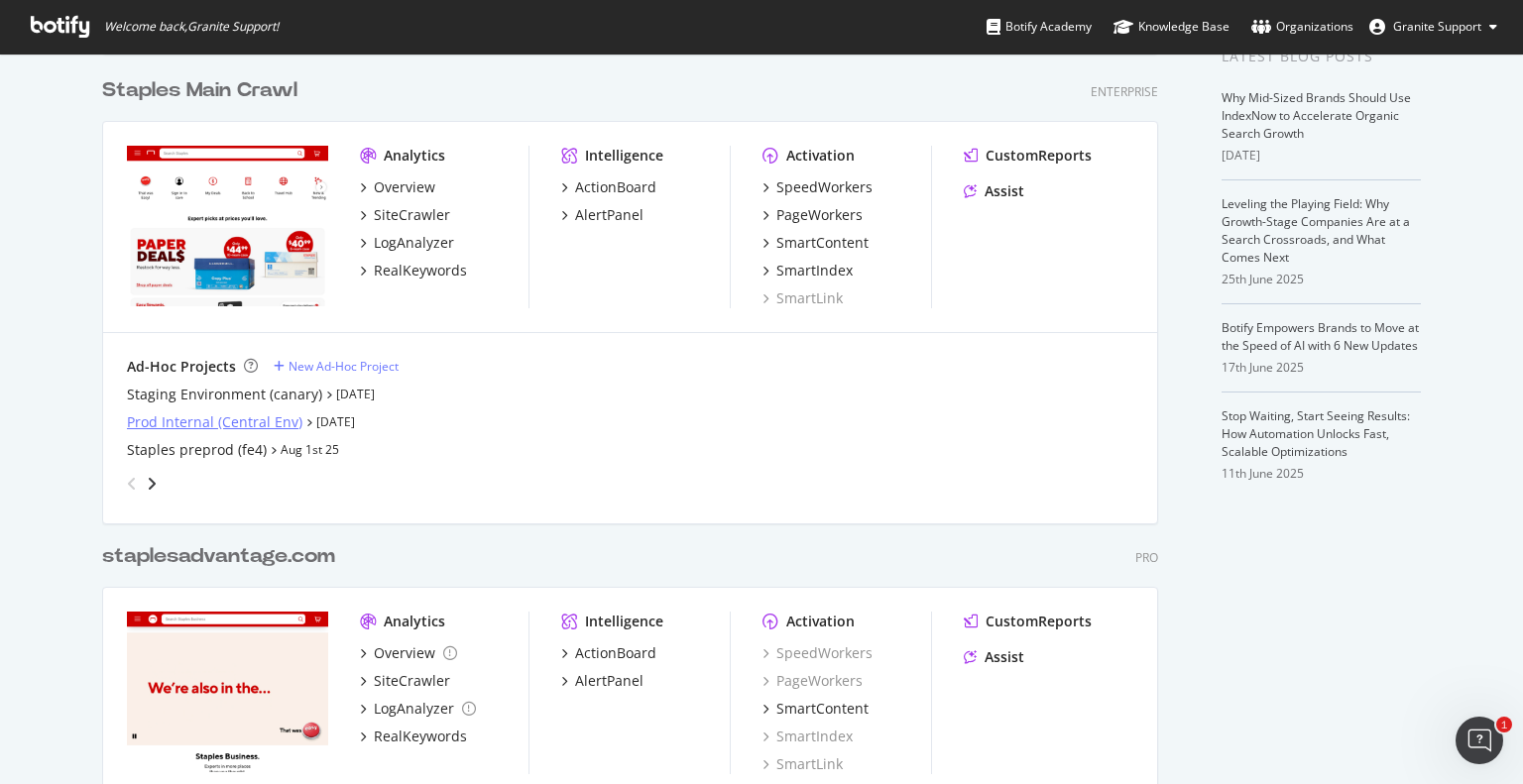 click on "Prod Internal (Central Env)" at bounding box center [214, 422] 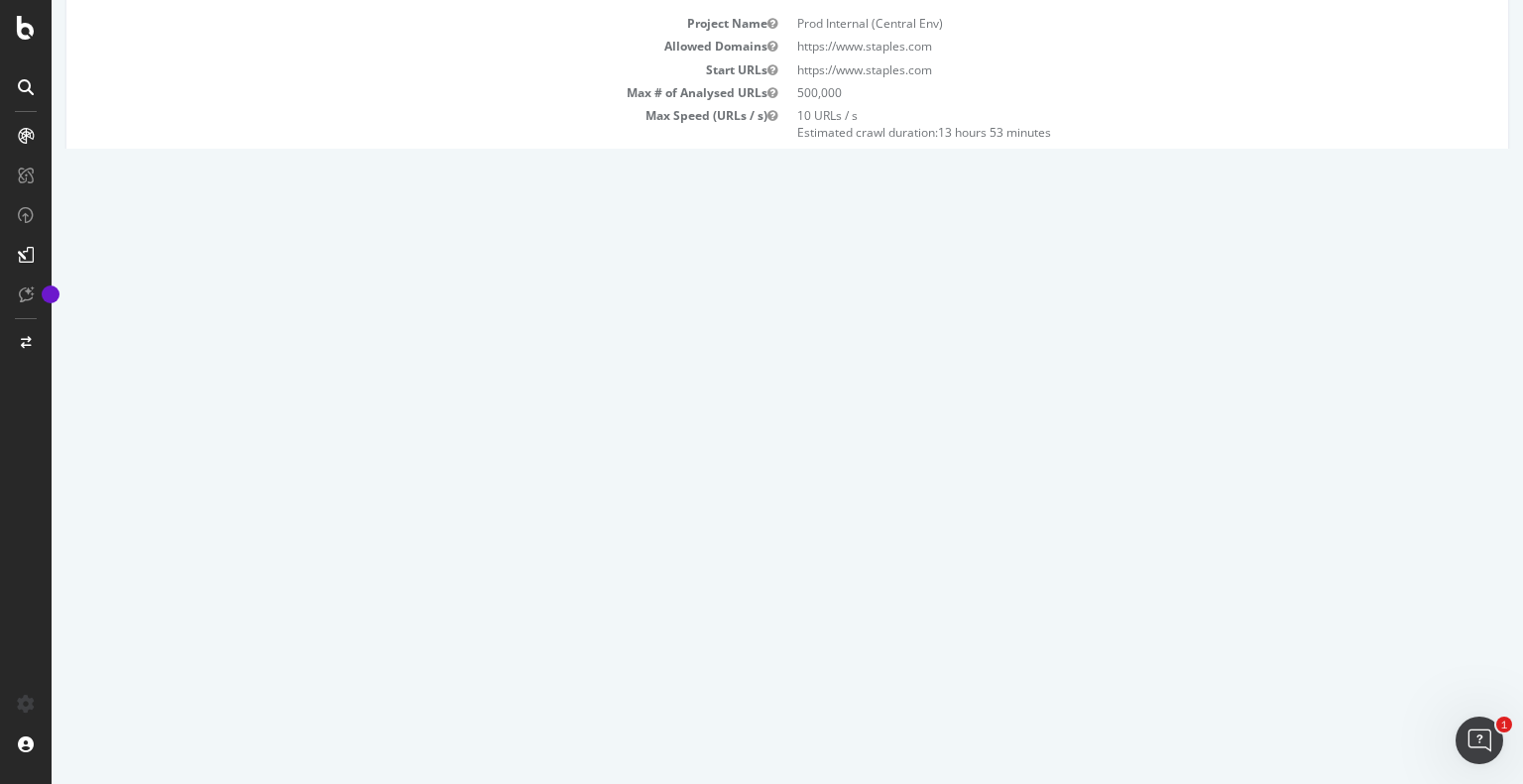 scroll, scrollTop: 147, scrollLeft: 0, axis: vertical 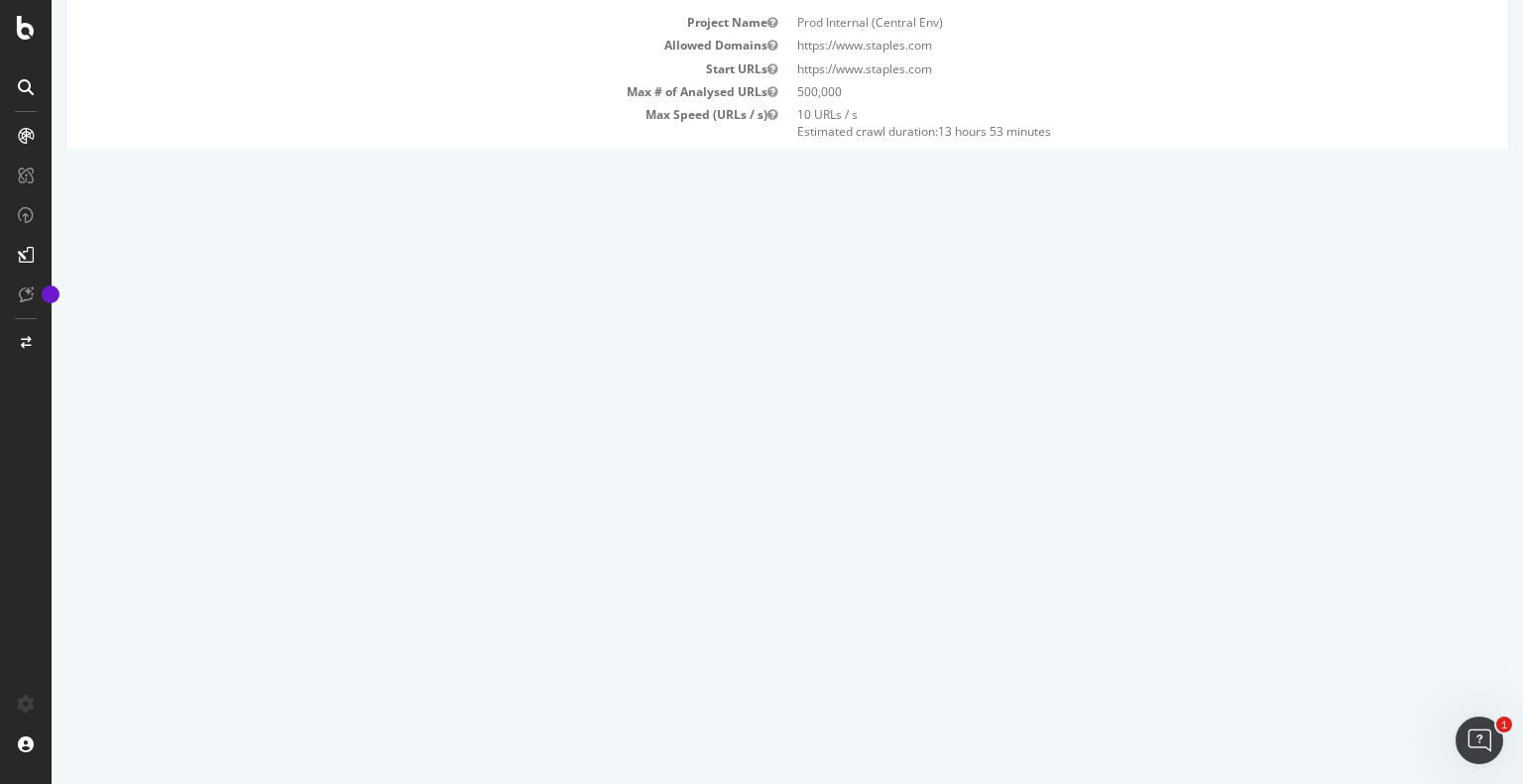 click on "2025 Aug. 5th
report" at bounding box center [134, 478] 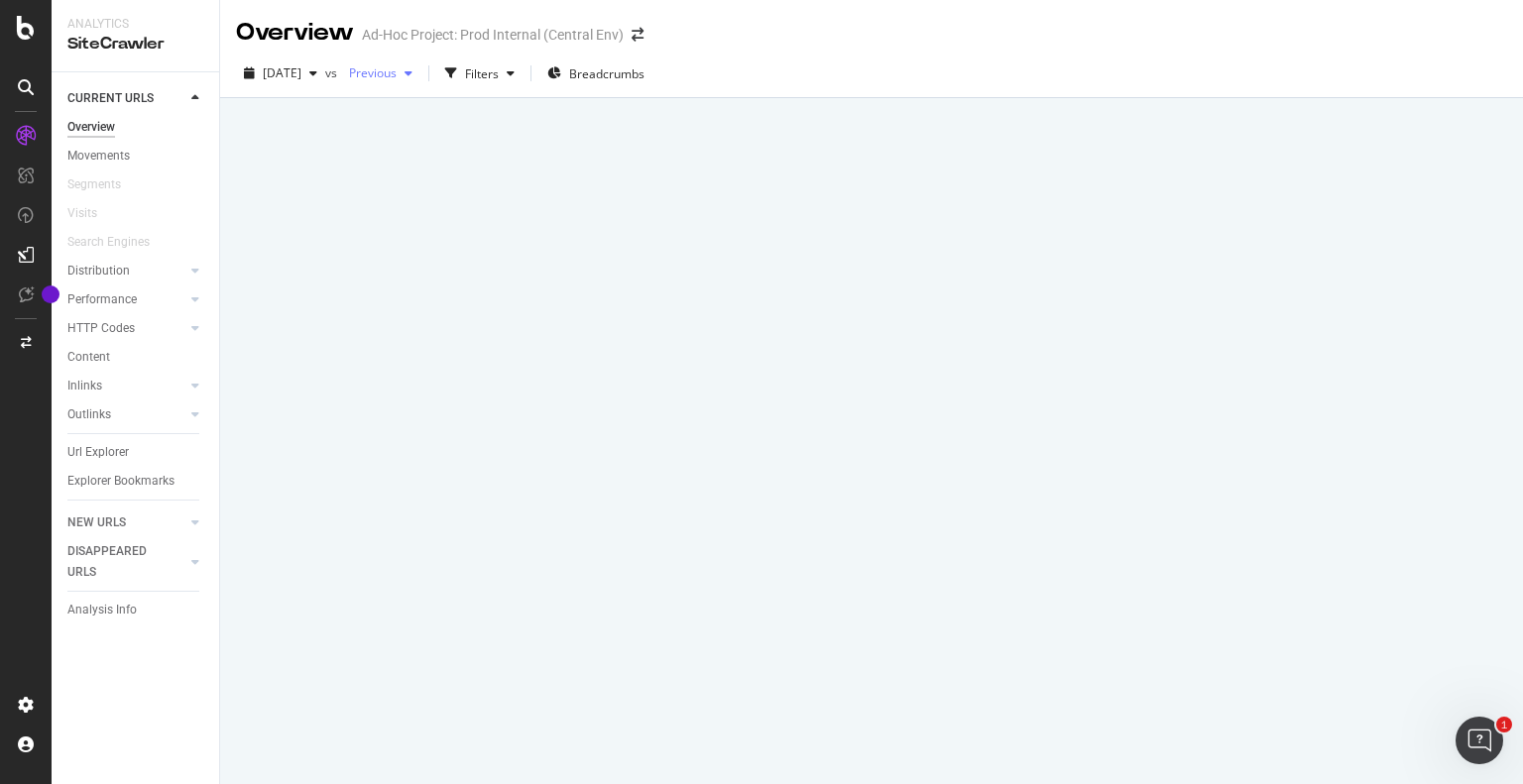 click on "Previous" at bounding box center (381, 73) 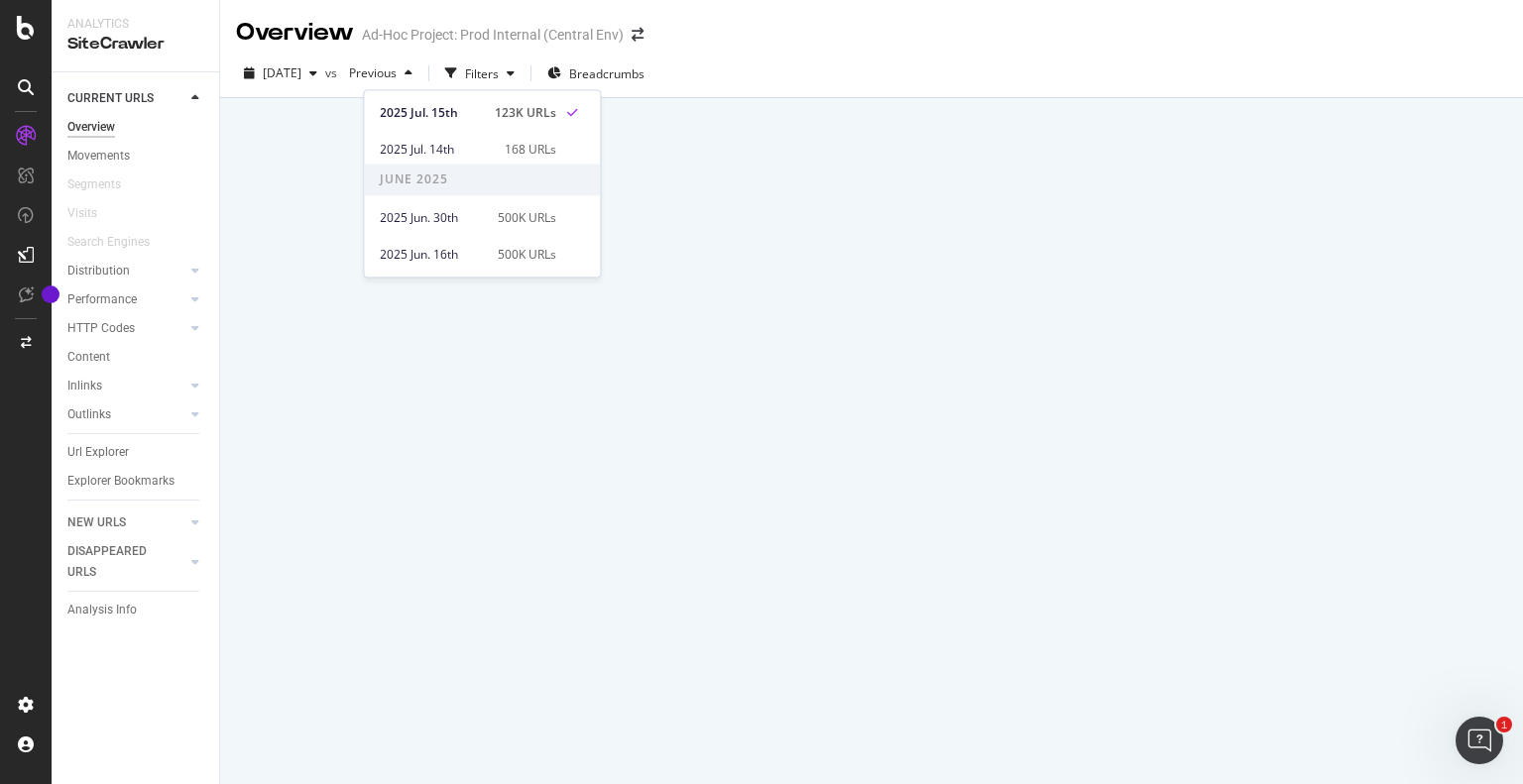 click at bounding box center (872, 441) 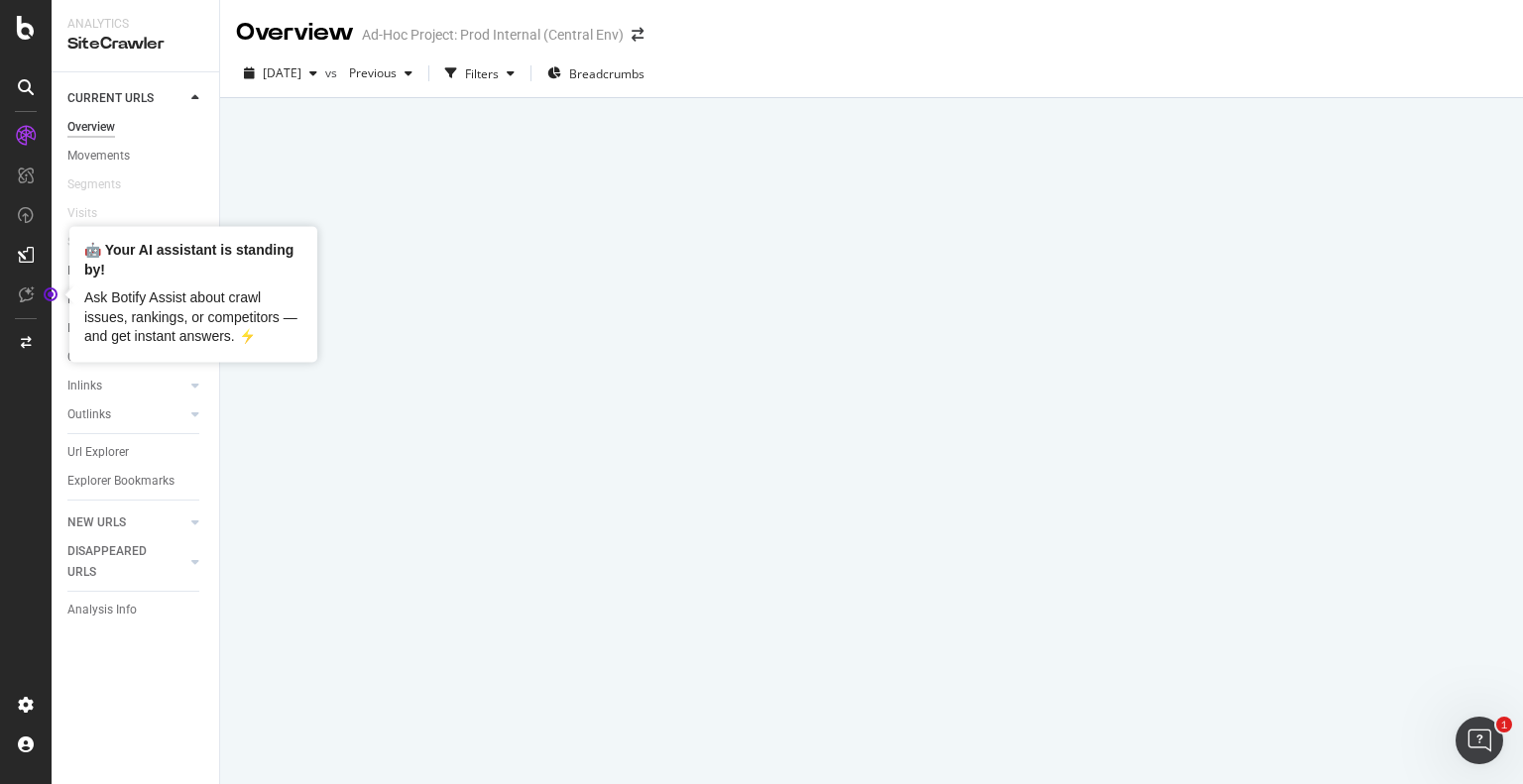 click at bounding box center [872, 441] 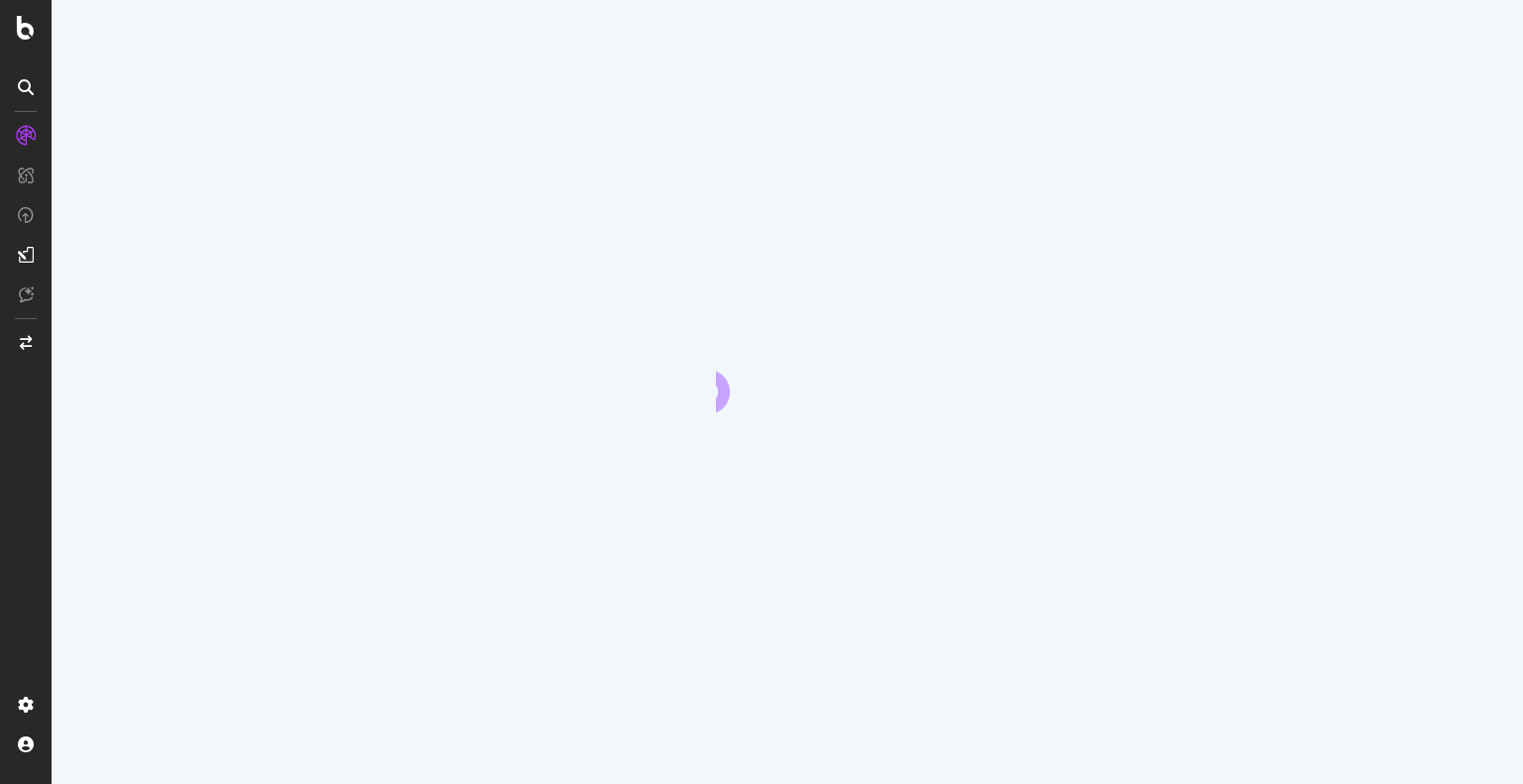 scroll, scrollTop: 0, scrollLeft: 0, axis: both 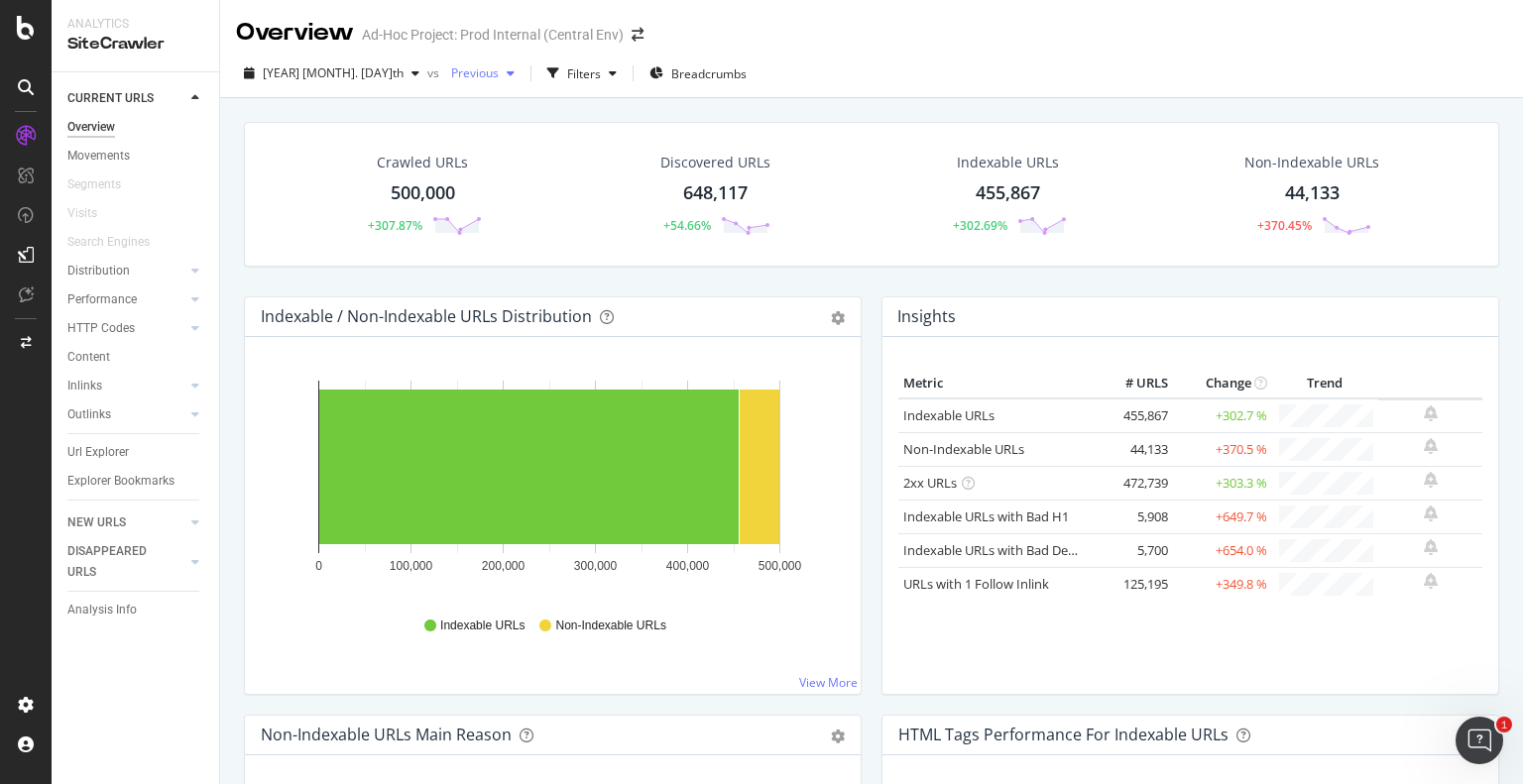 click on "Previous" at bounding box center (471, 72) 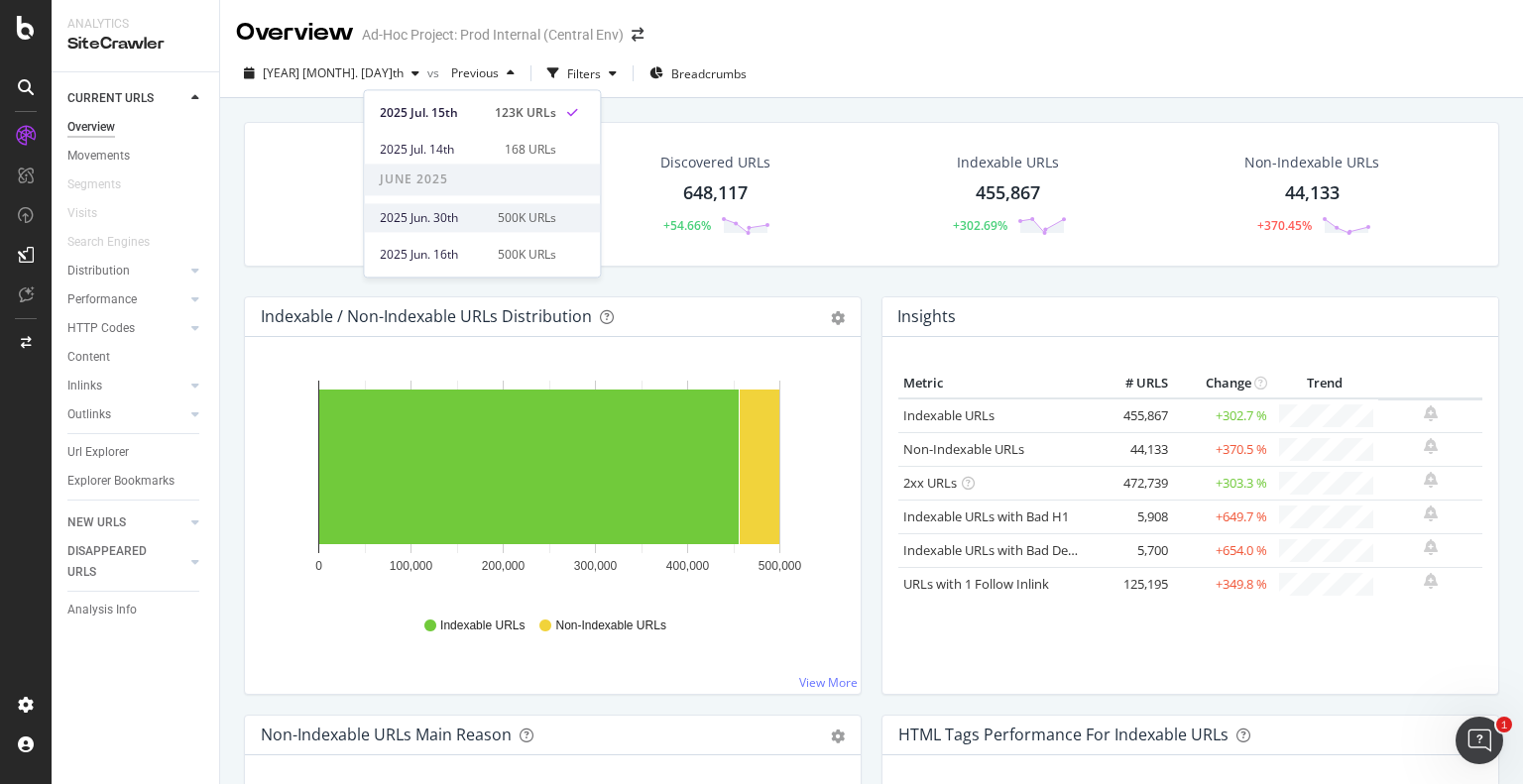 click on "2025 Jun. 30th" at bounding box center [432, 218] 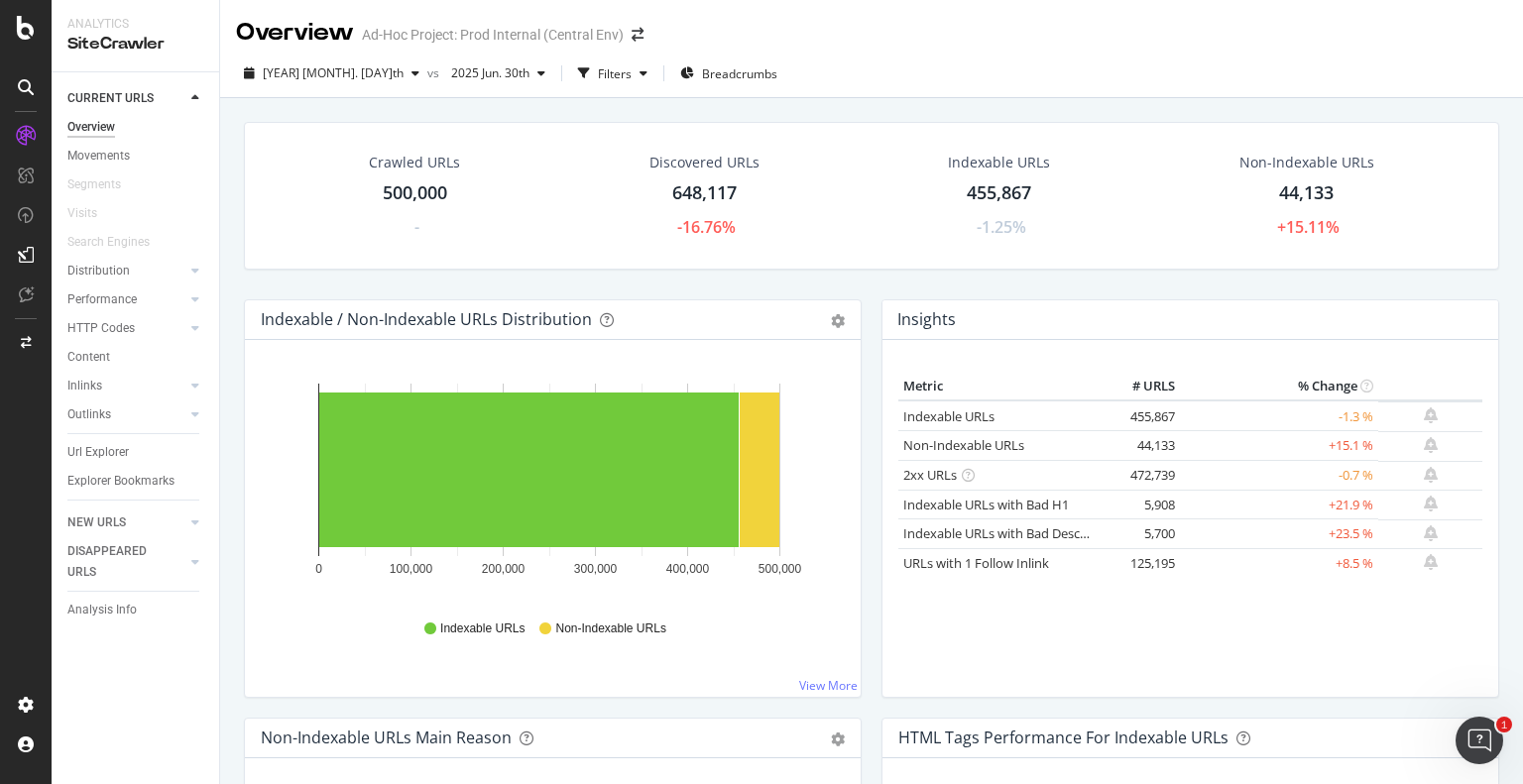 click on "Metric
# URLS
%
Change
Indexable URLs
455,867
-1.3 %
Non-Indexable URLs
44,133
+15.1 %
2xx URLs" at bounding box center (1190, 526) 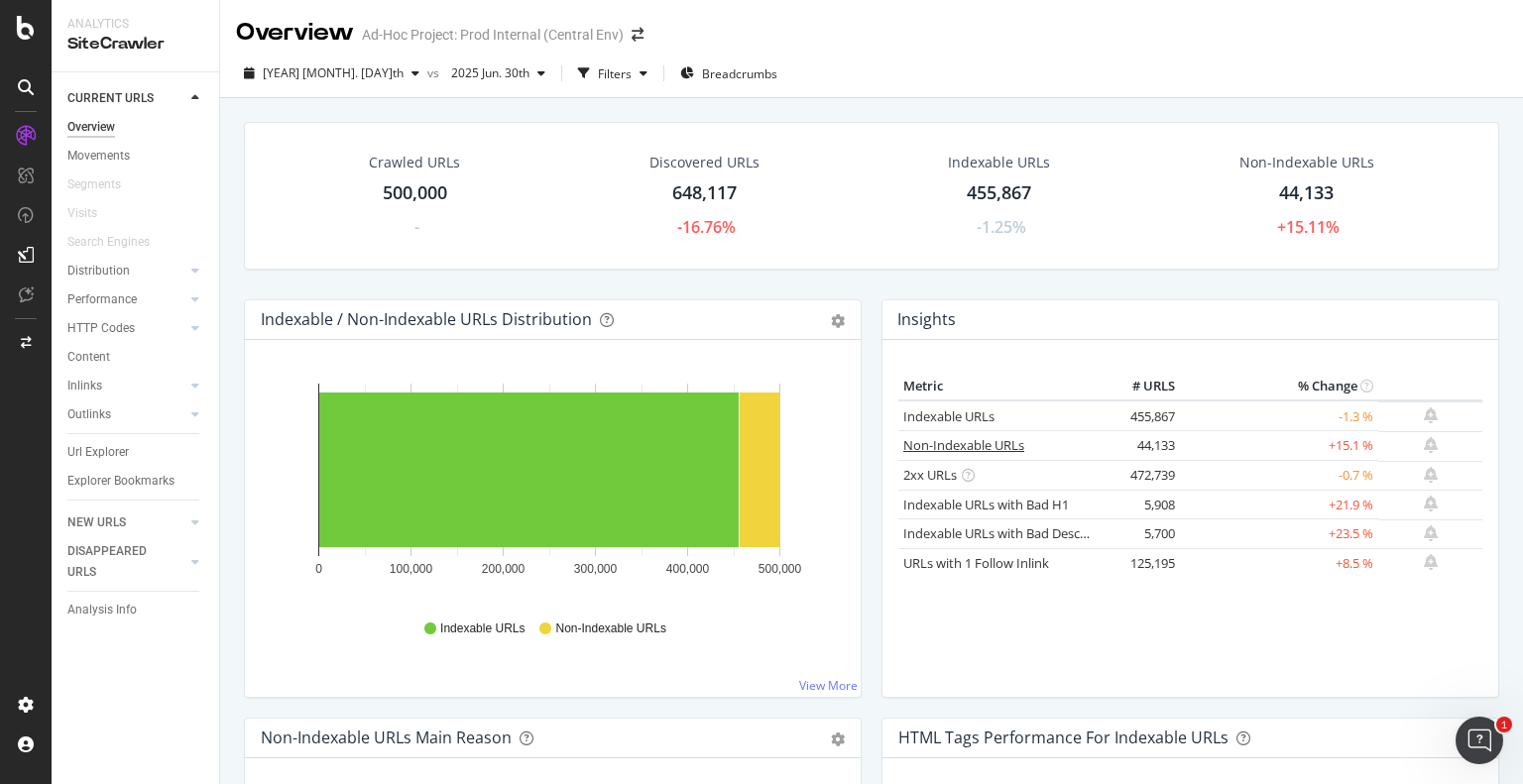 click on "Non-Indexable URLs" at bounding box center [964, 445] 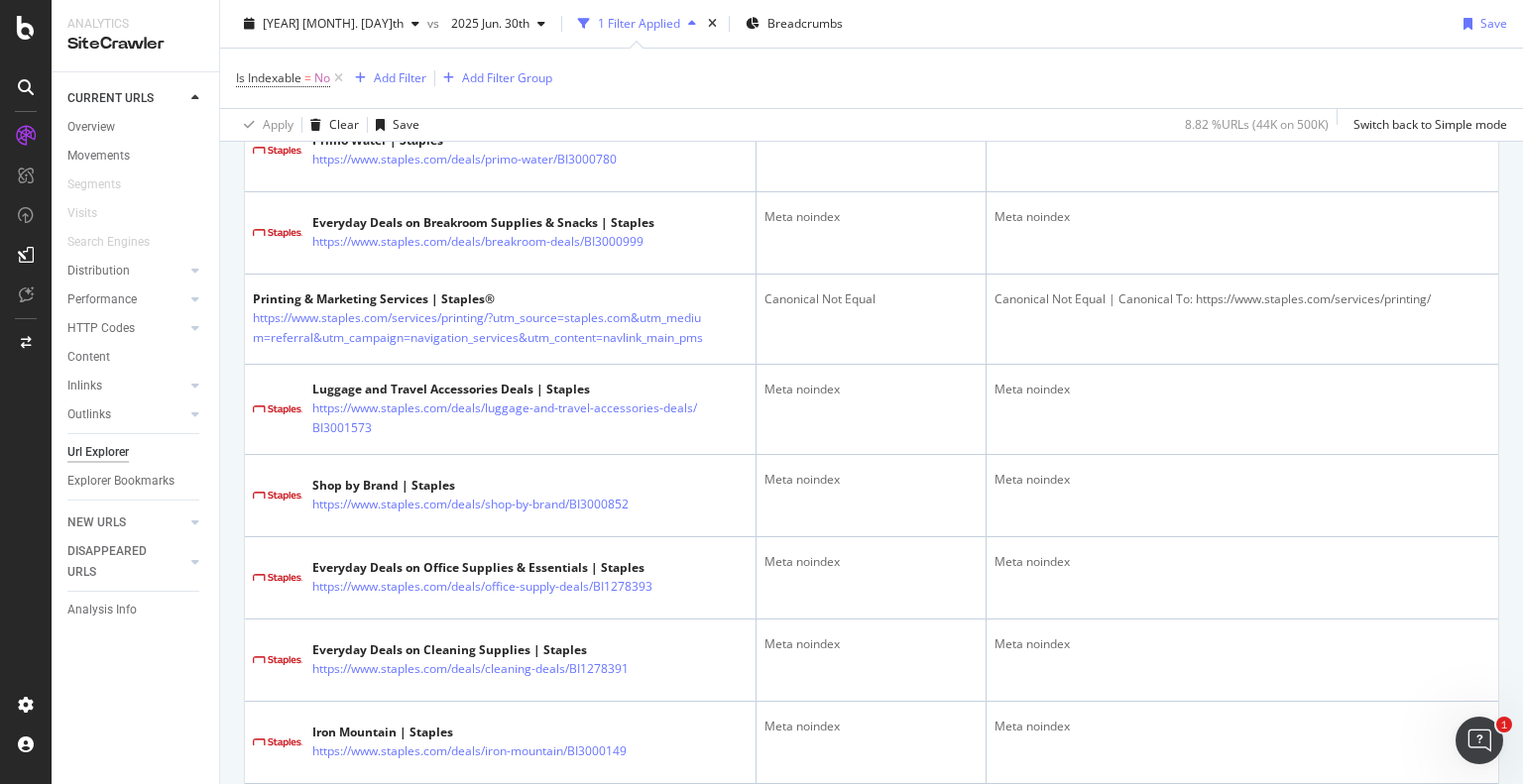 scroll, scrollTop: 1060, scrollLeft: 0, axis: vertical 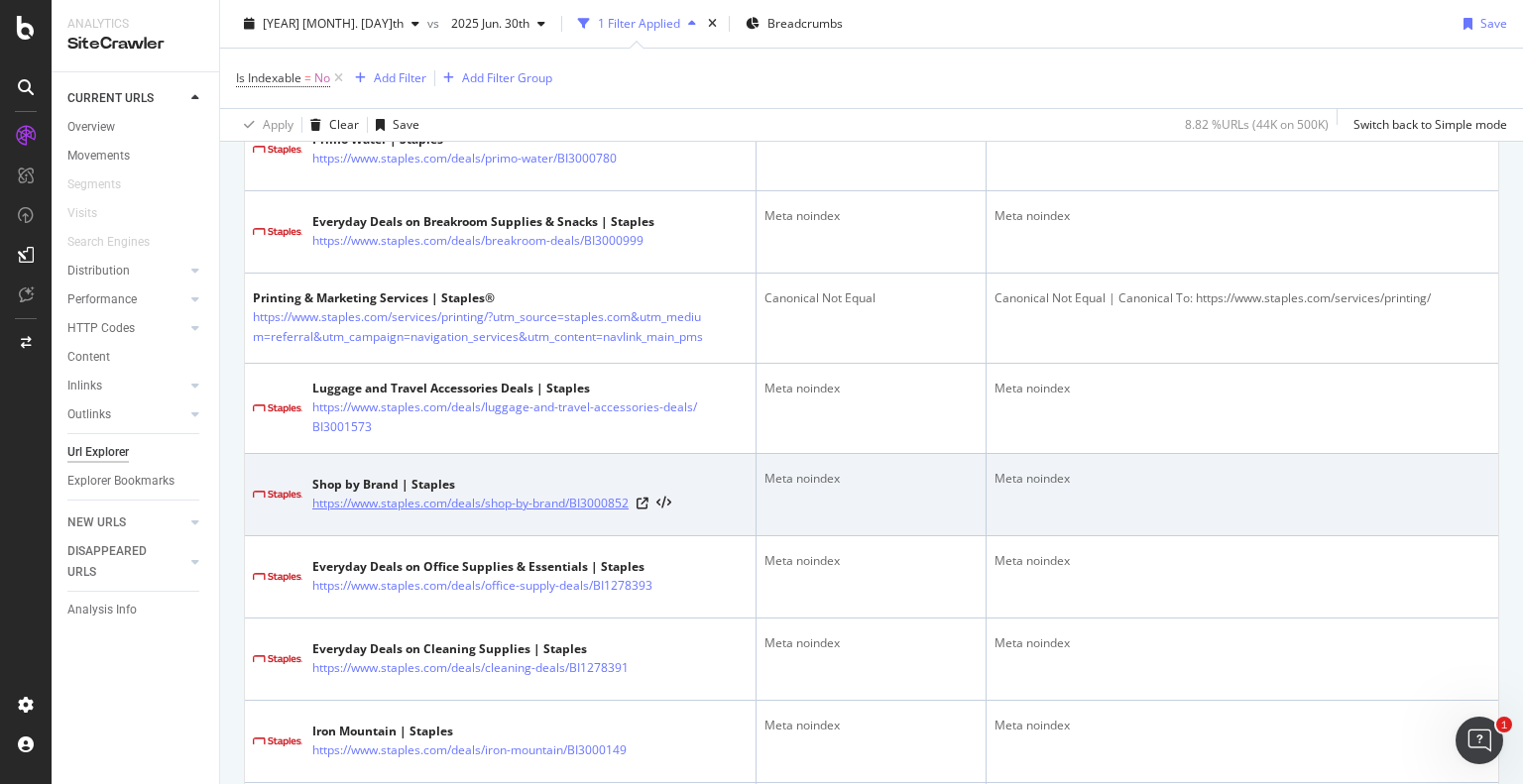 click on "https://www.staples.com/deals/shop-by-brand/BI3000852" at bounding box center (470, 504) 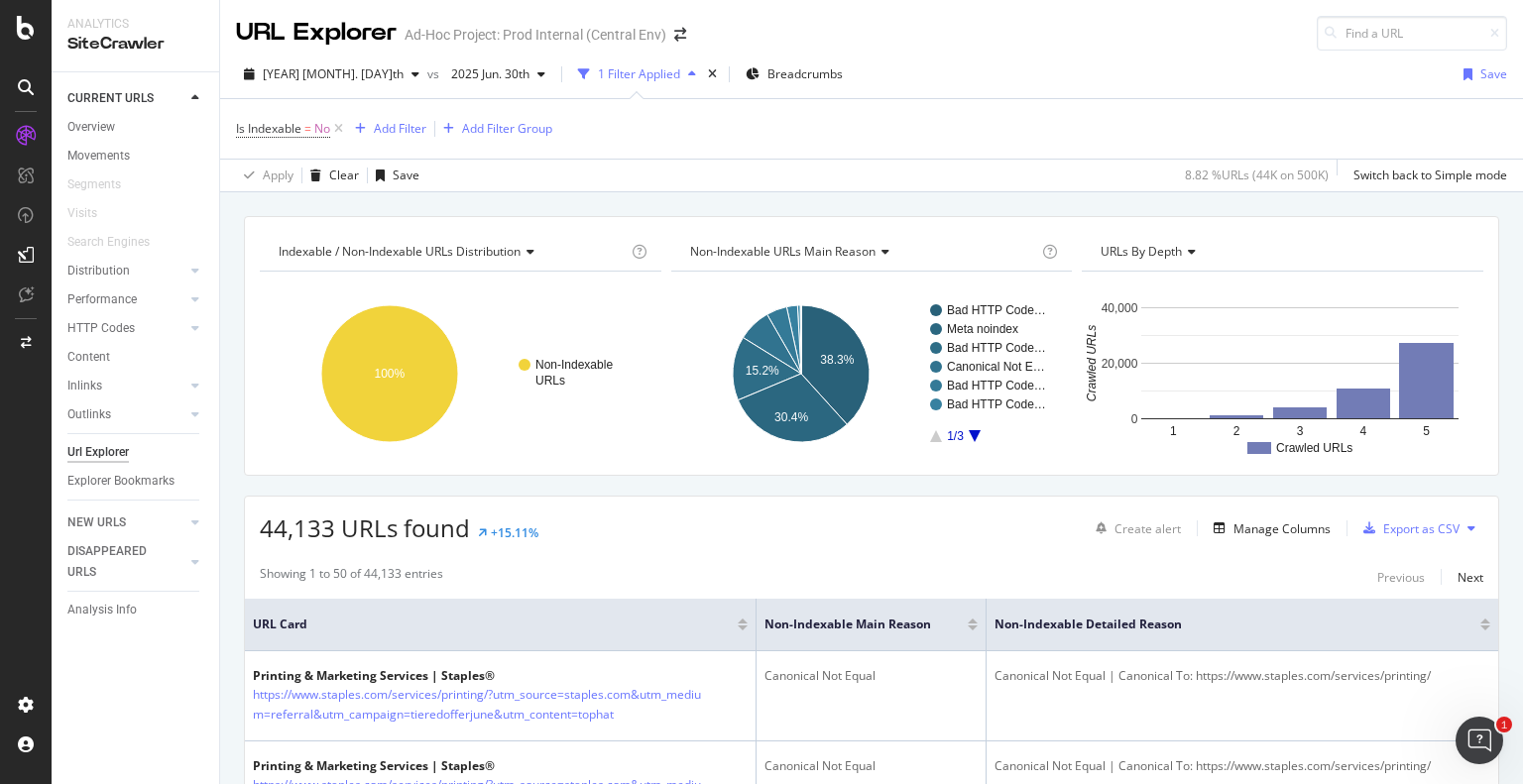 scroll, scrollTop: 0, scrollLeft: 0, axis: both 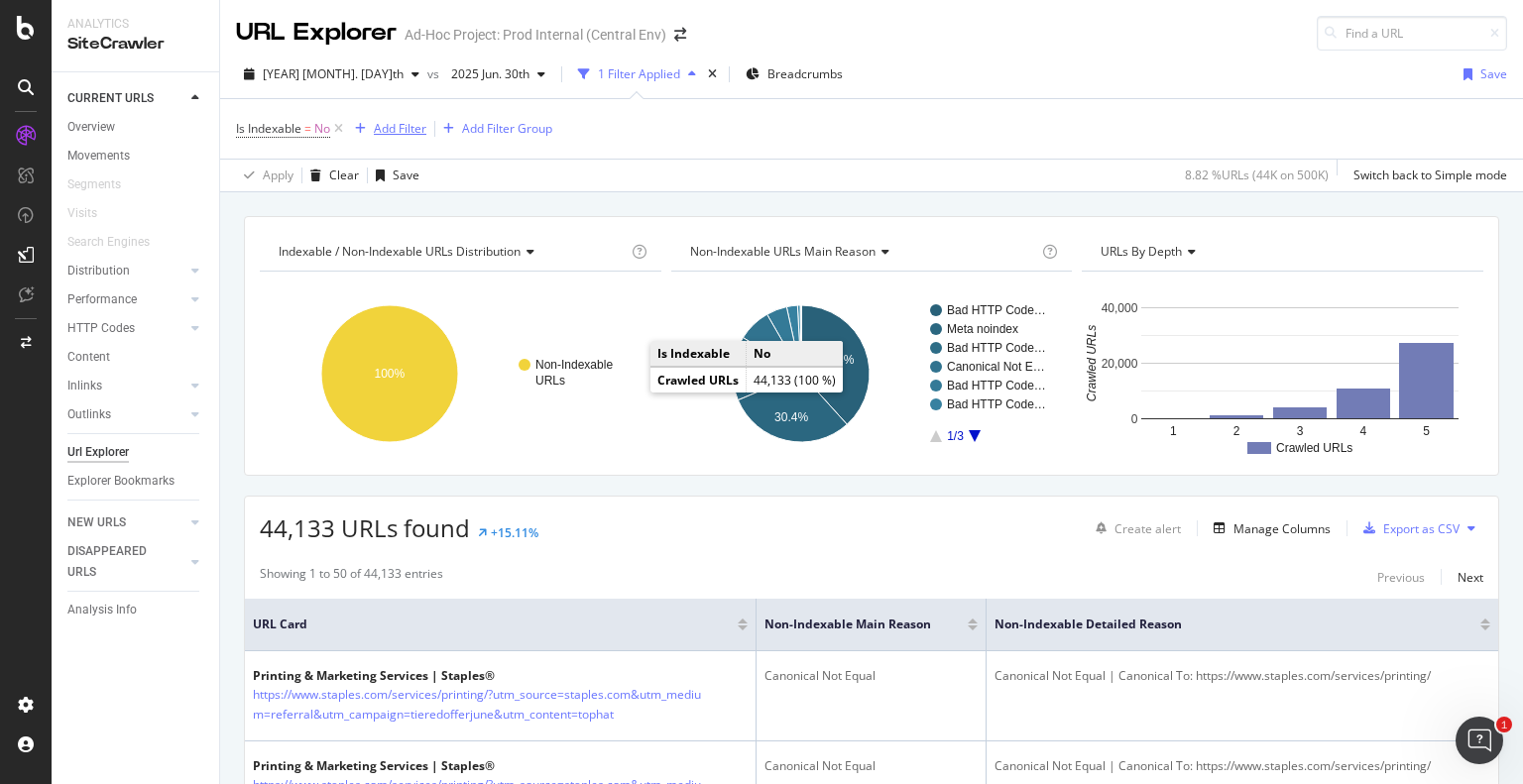 click on "Add Filter" at bounding box center (400, 128) 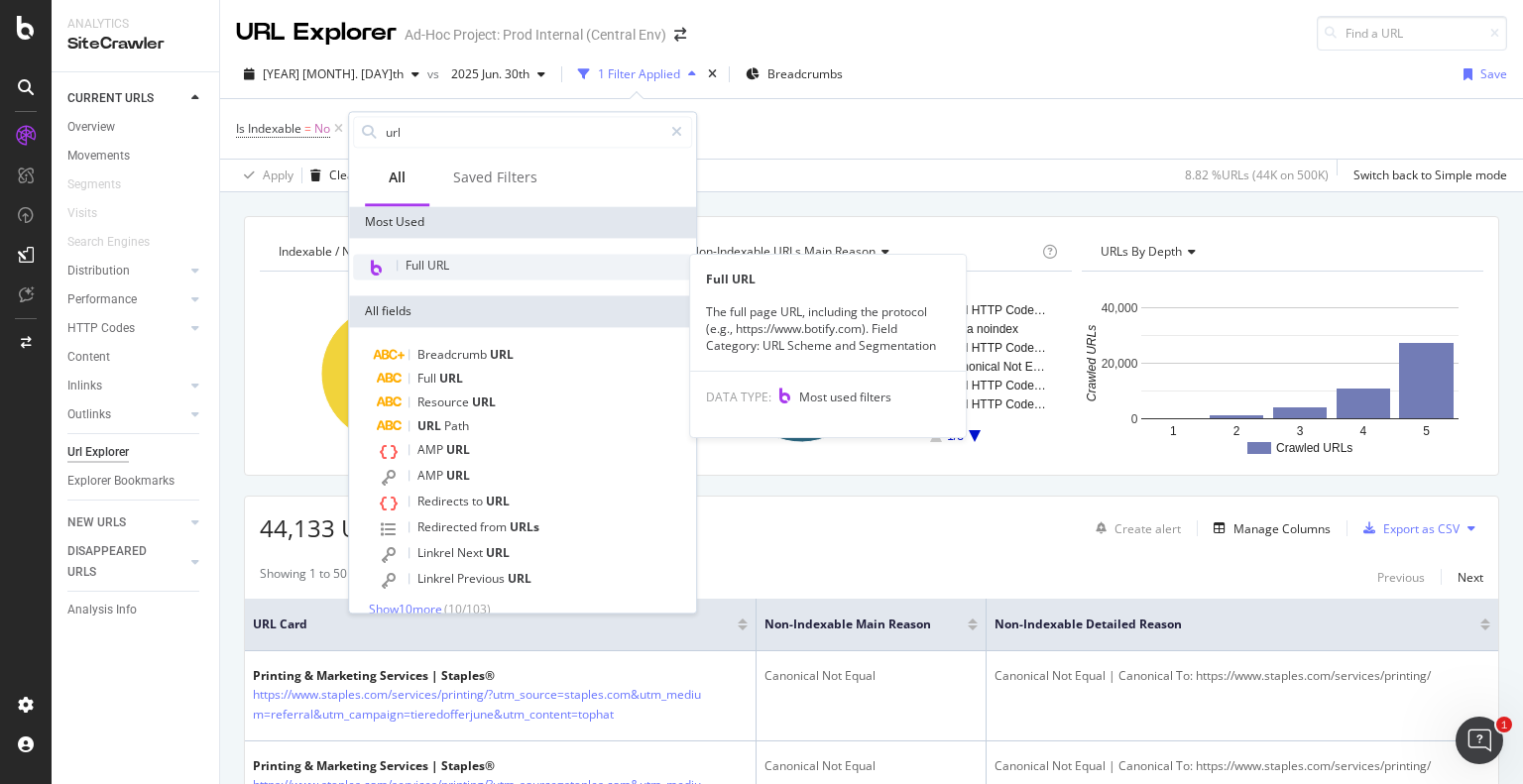 type on "url" 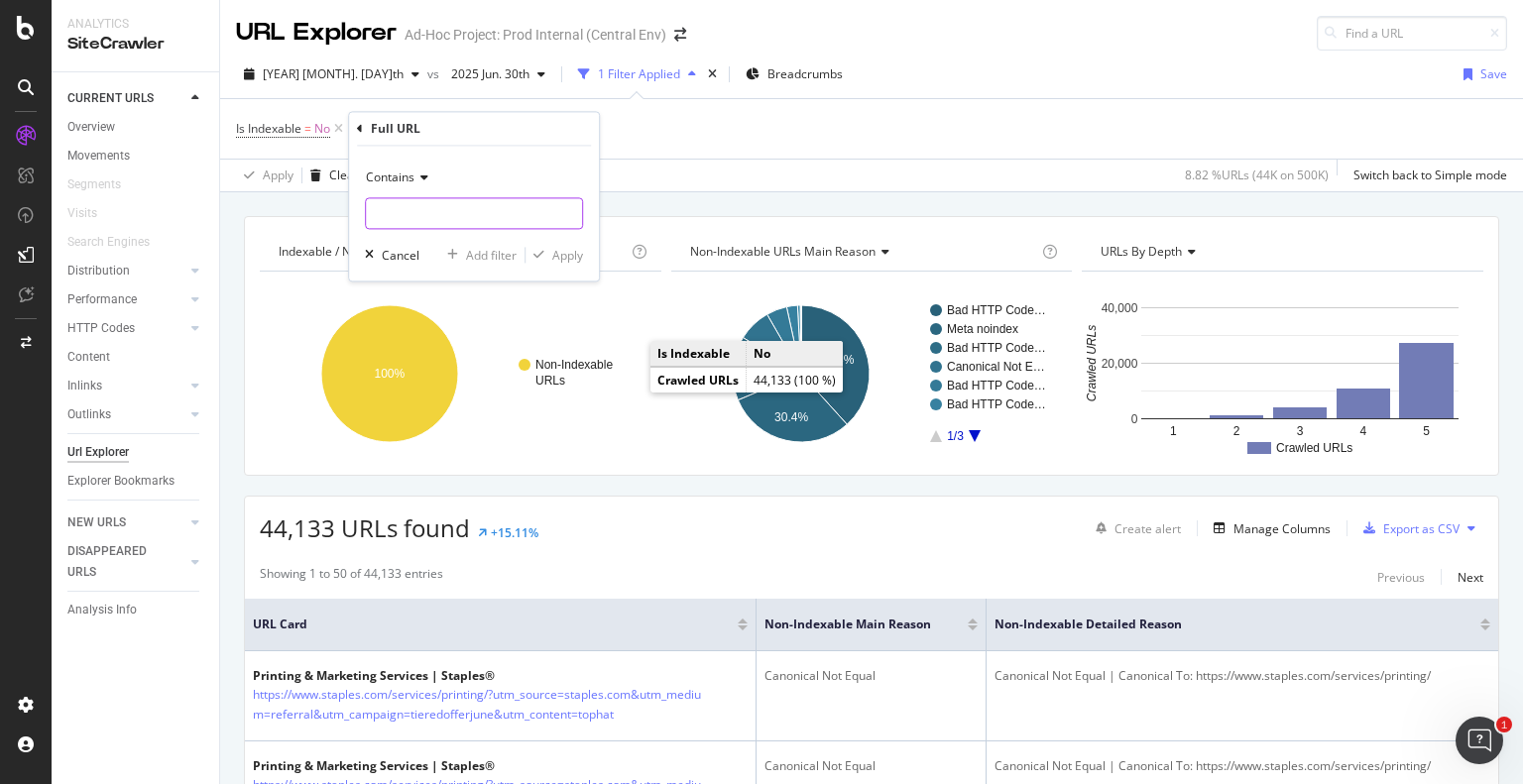 click at bounding box center [474, 214] 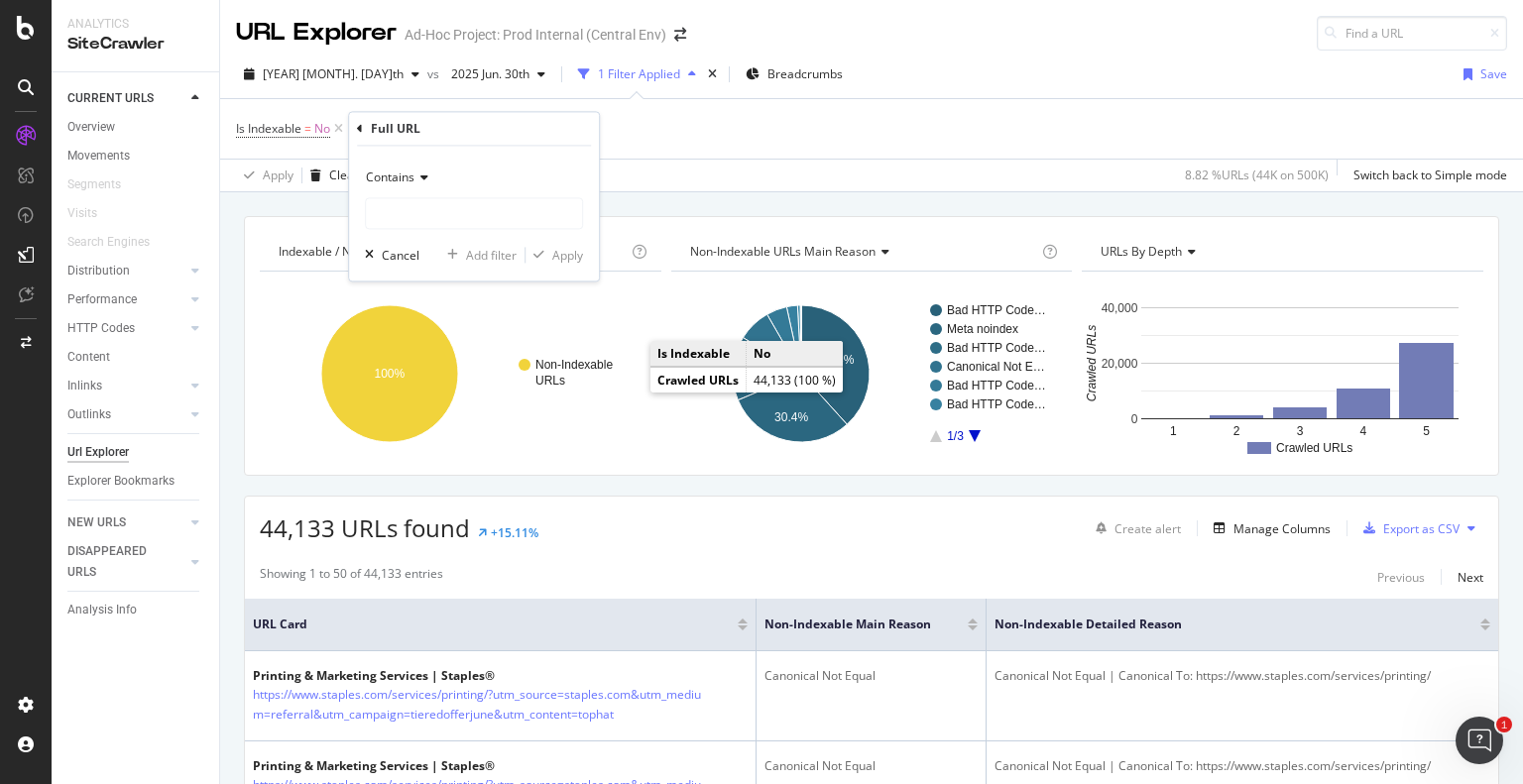 click on "Contains" at bounding box center (390, 177) 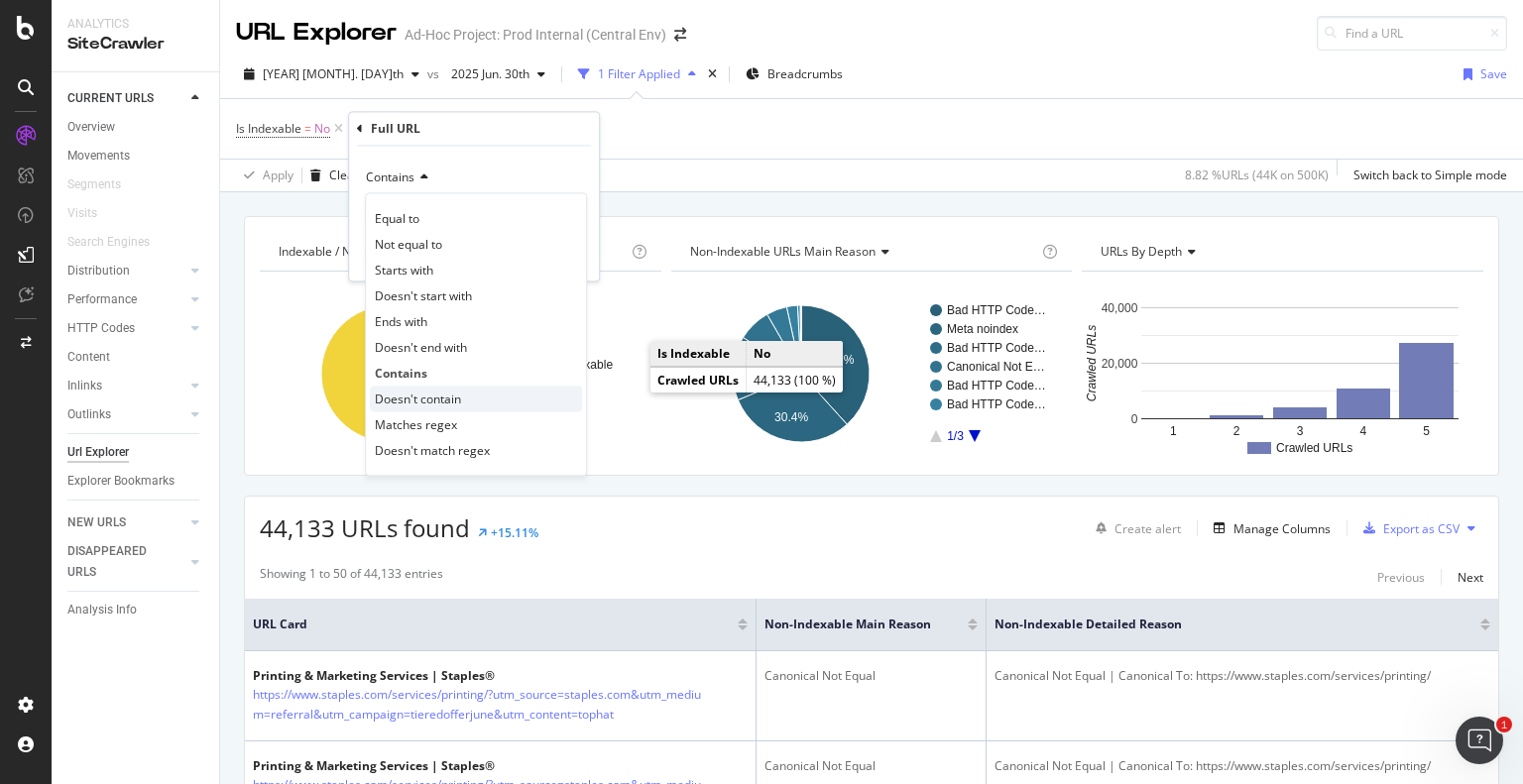 click on "Doesn't contain" at bounding box center (417, 398) 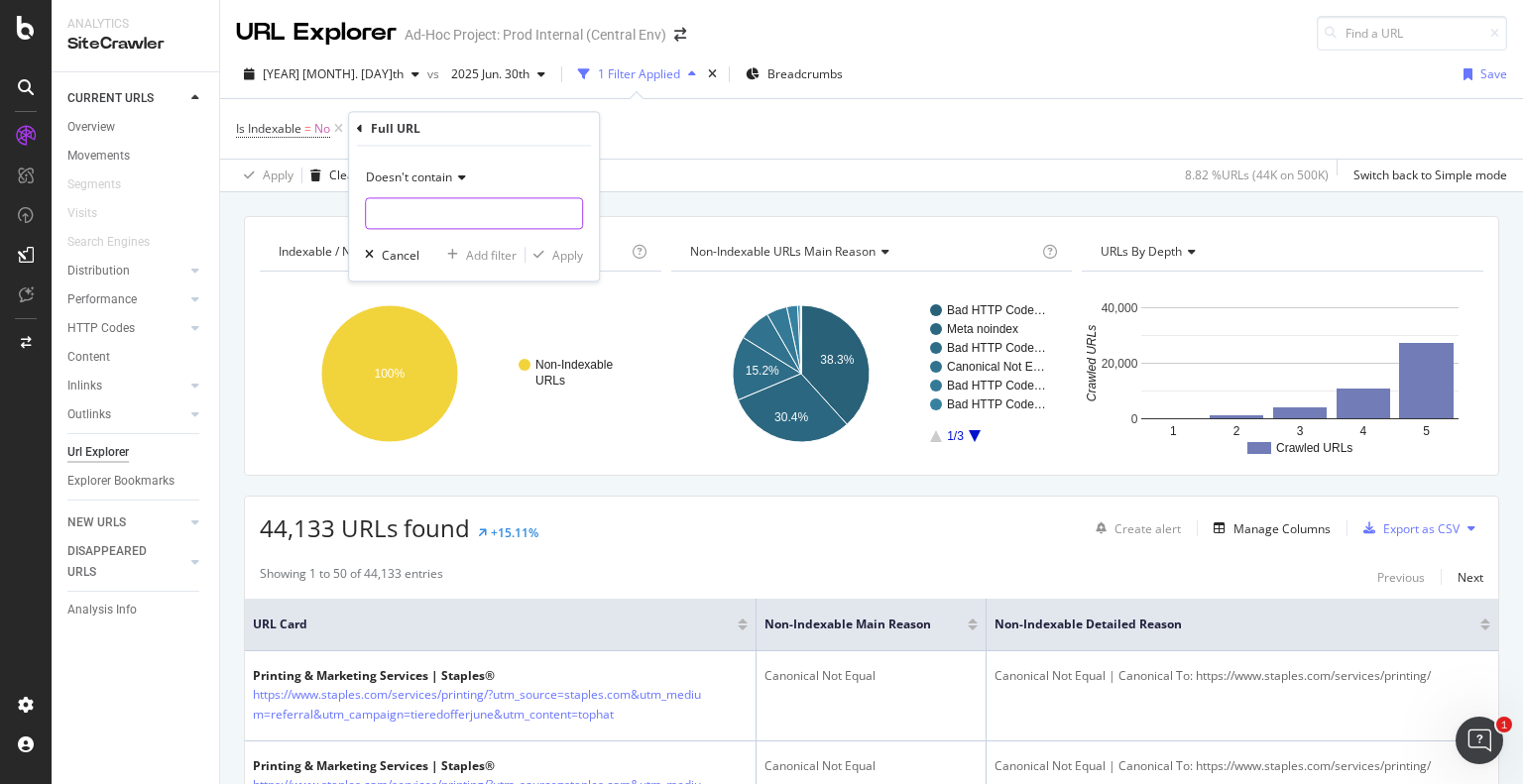 click at bounding box center (474, 214) 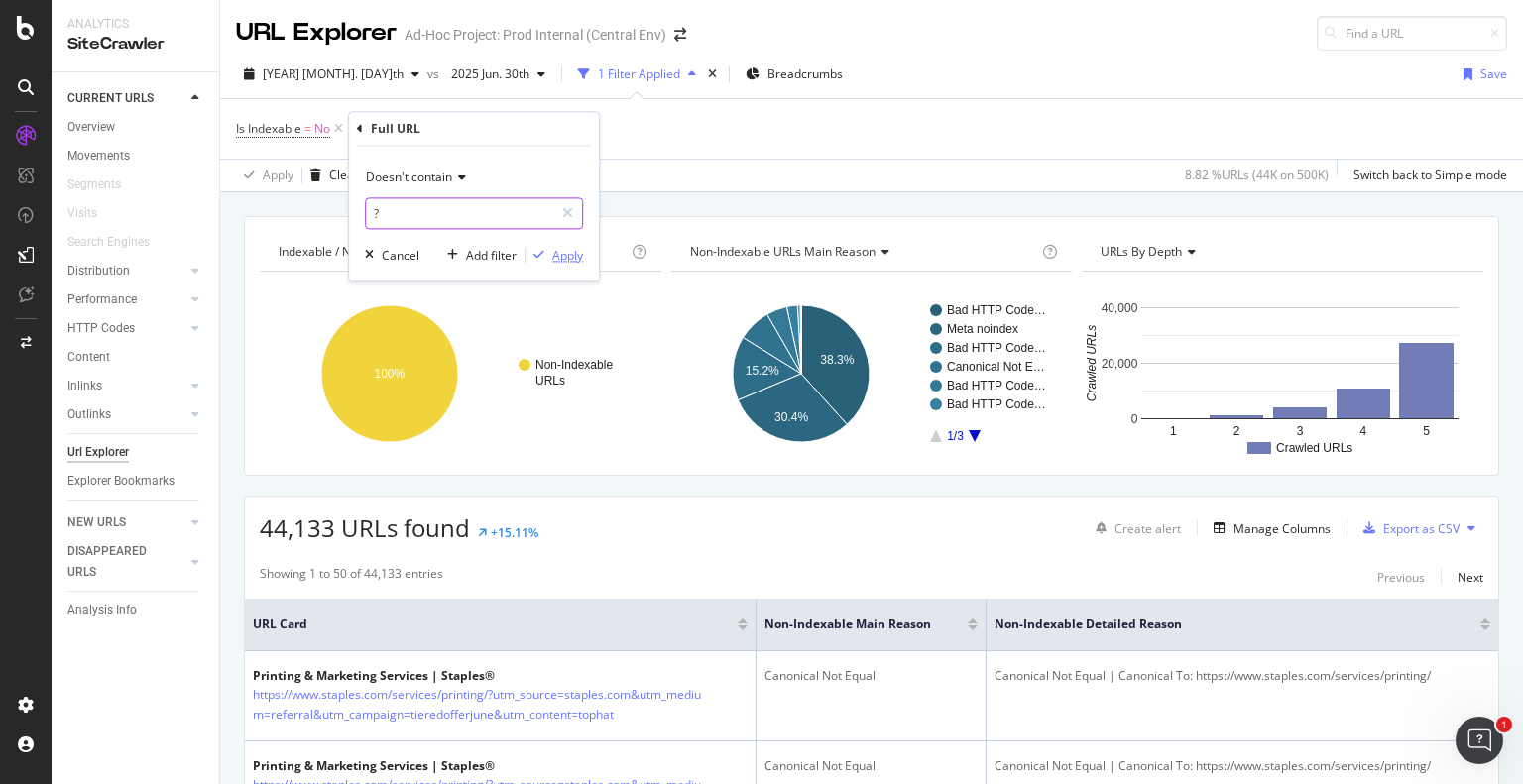 type on "?" 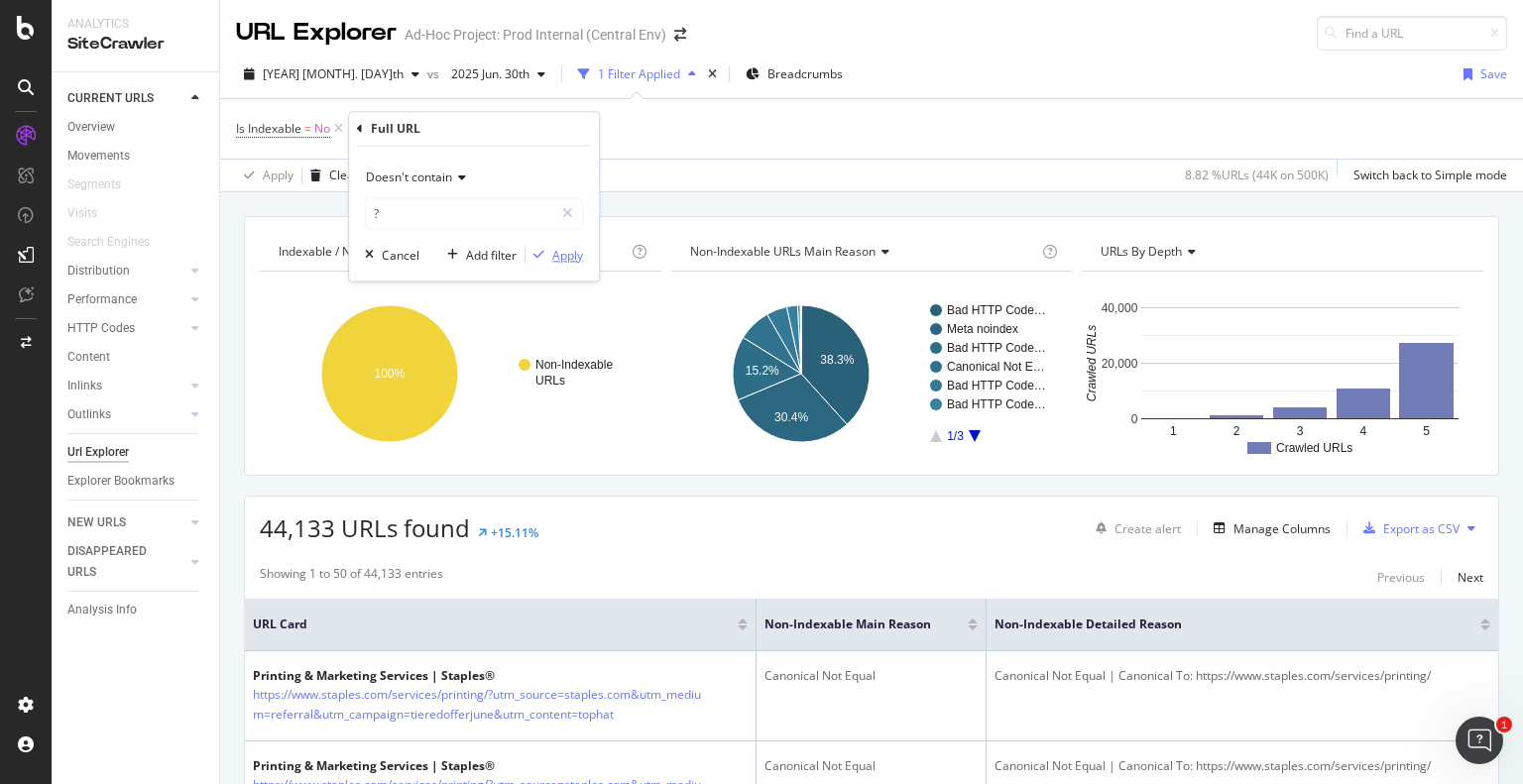 click at bounding box center (538, 256) 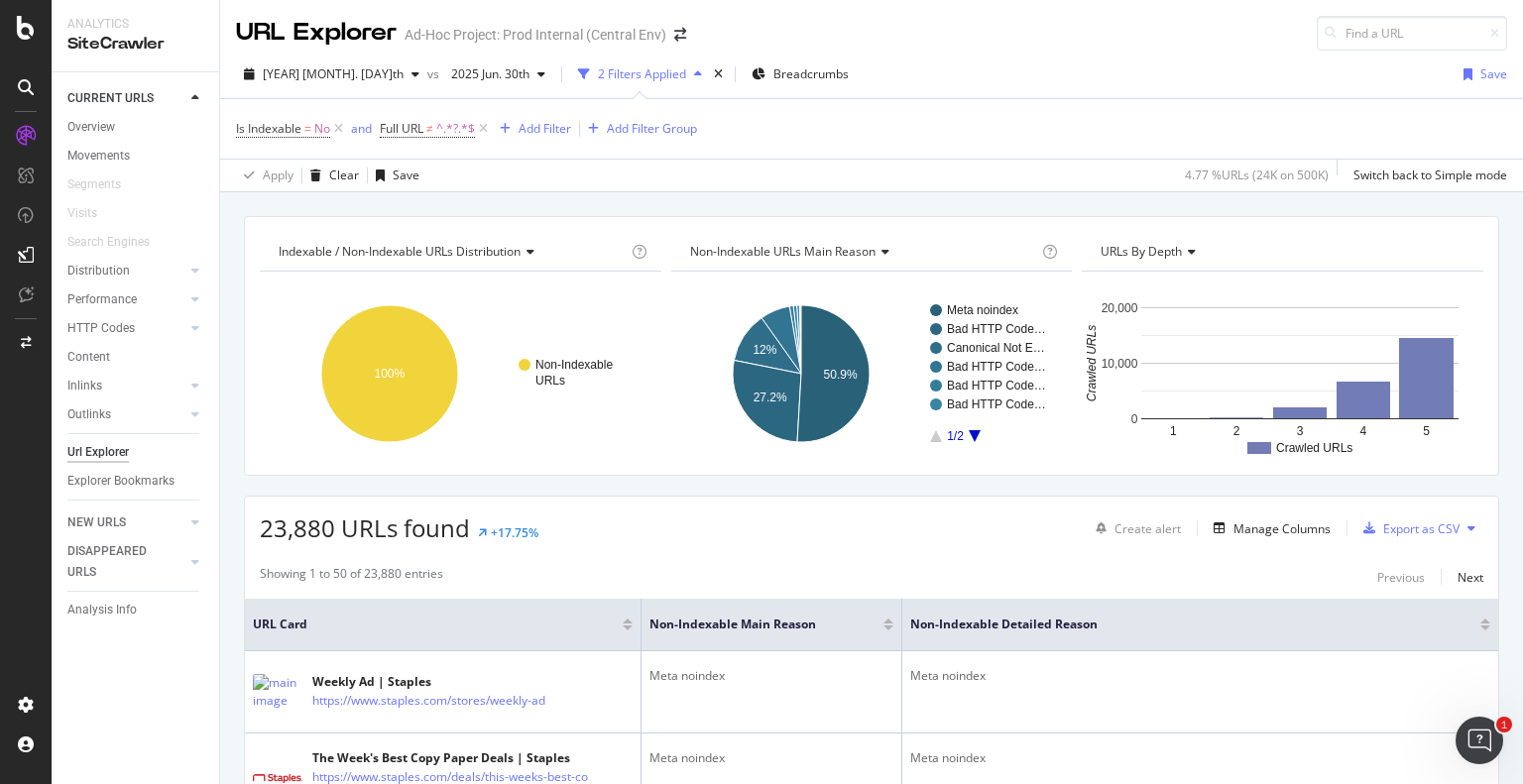 click on "Indexable / Non-Indexable URLs distribution
Chart (by Value) Table Expand Export as CSV Export as PNG Add to Custom Report
×
Indexable URLs are URLs which meet the following basic SEO requirements:
HTTP 200 status code
Canonical tag to self (equal) or not set
Text / HTML content
Index status (no noindex meta tag)
.
This chart indicates if the presence of Non-Indexable URLs is a serious problem on your website or not: a high proportion of Non-Indexable URLs will have a negative impact on your SEO performance.
Read more about Indexable URLs.
See the    video about the Distribution section of the report  in Botify Academy.
Non-Indexable URLs 100% Is Indexable Crawled URLs Non-Indexable URLs 23,880 URLs
Non-Indexable URLs Main Reason
× ." at bounding box center [872, 2573] 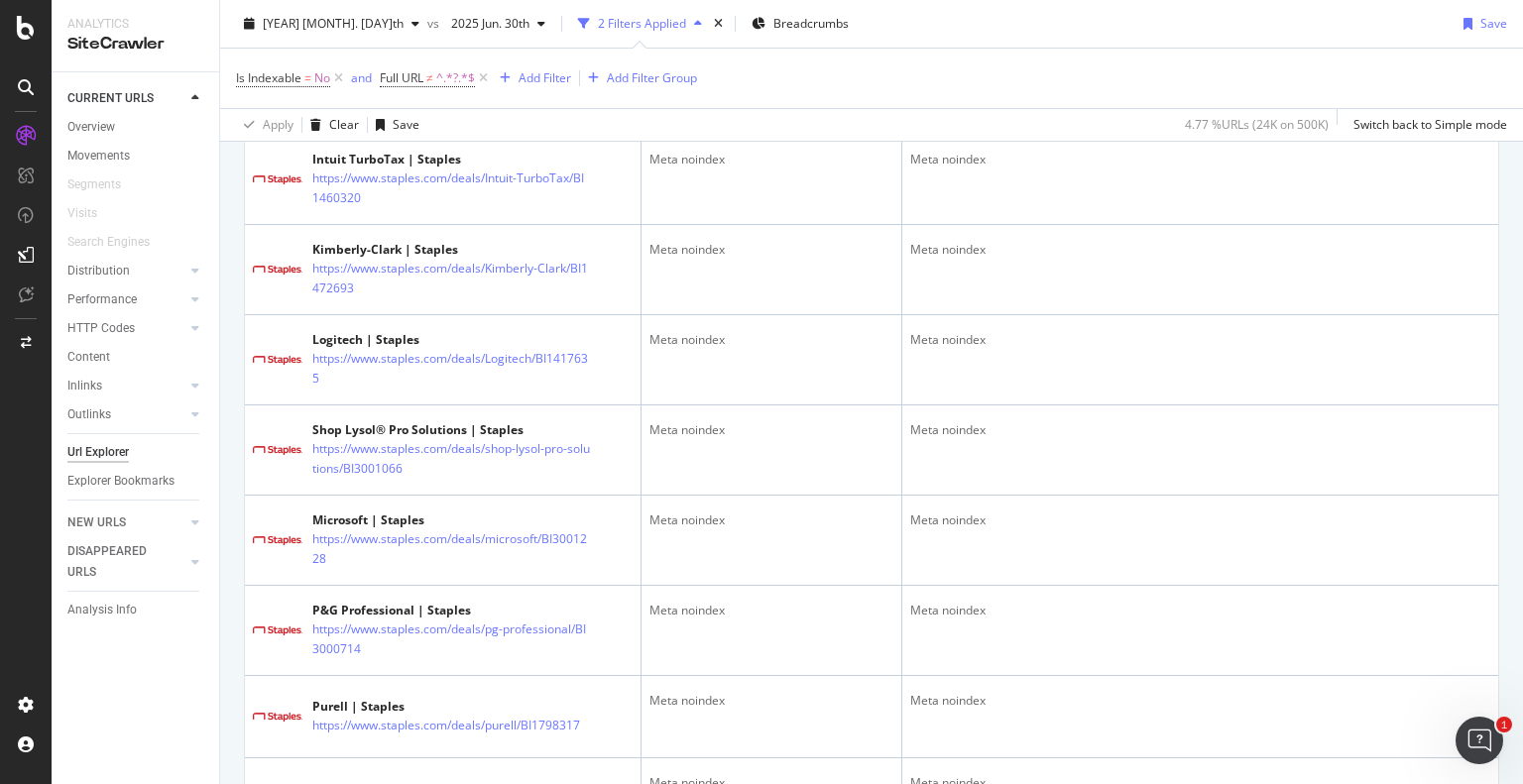 scroll, scrollTop: 4166, scrollLeft: 0, axis: vertical 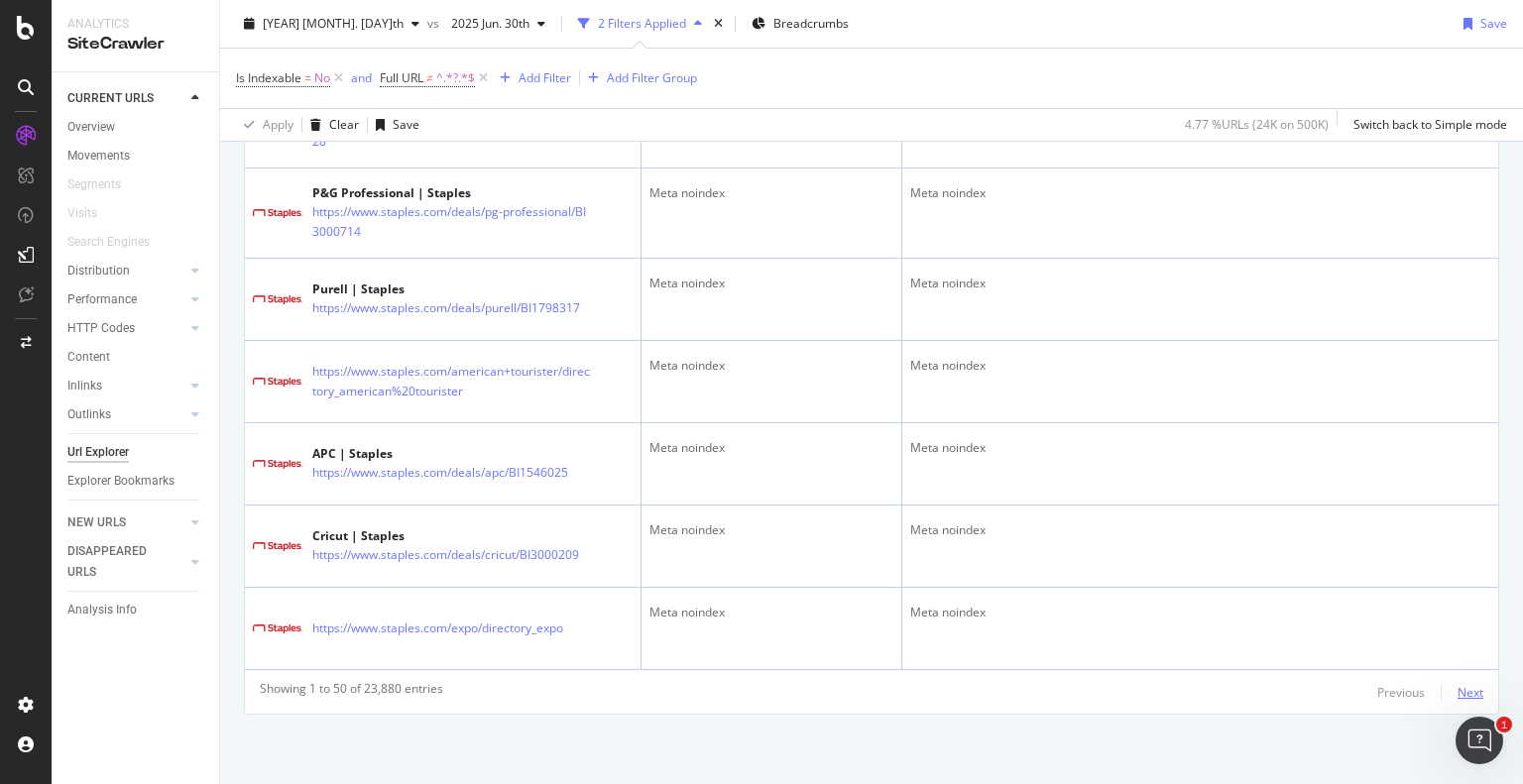 click on "Next" at bounding box center [1470, 692] 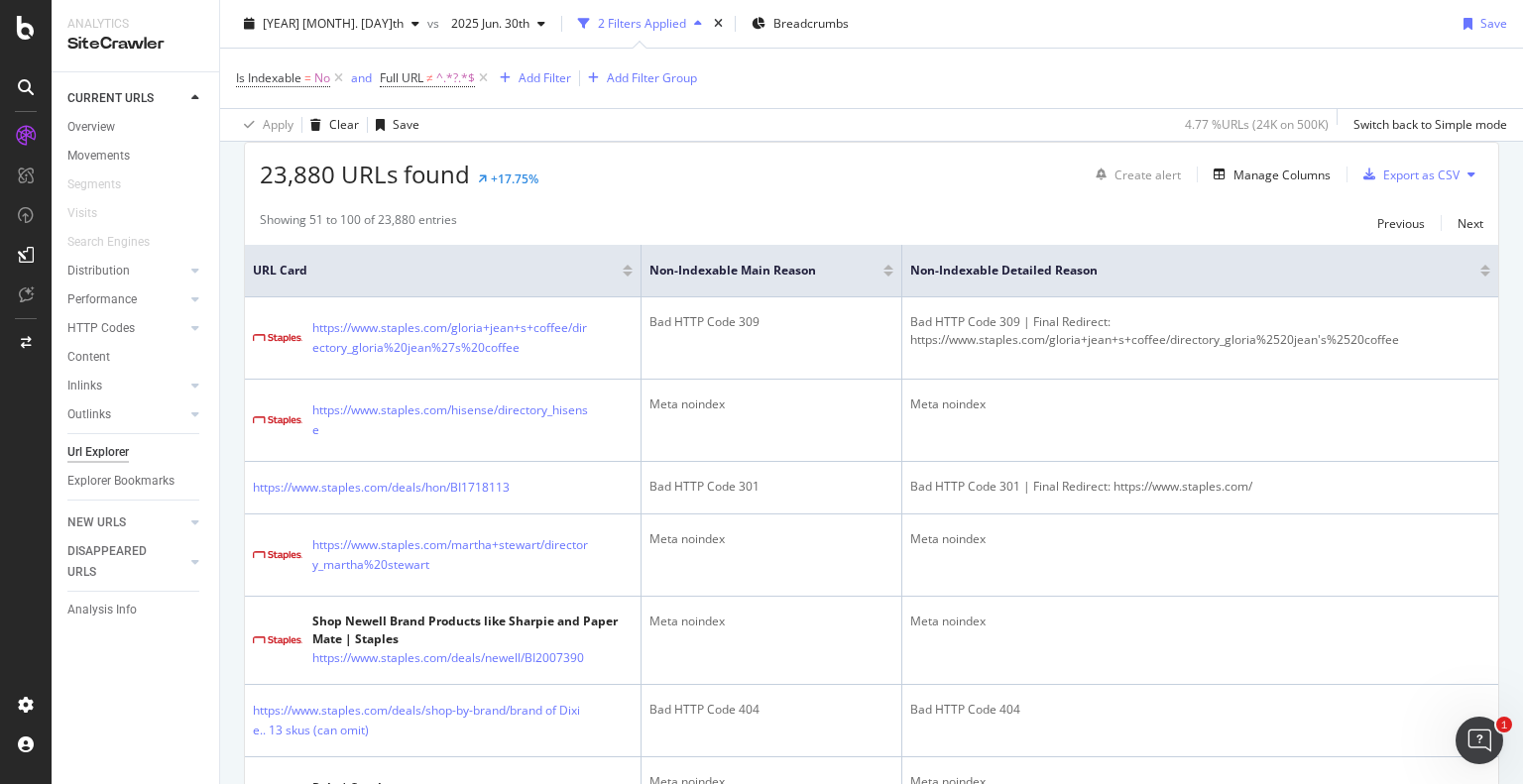 scroll, scrollTop: 0, scrollLeft: 0, axis: both 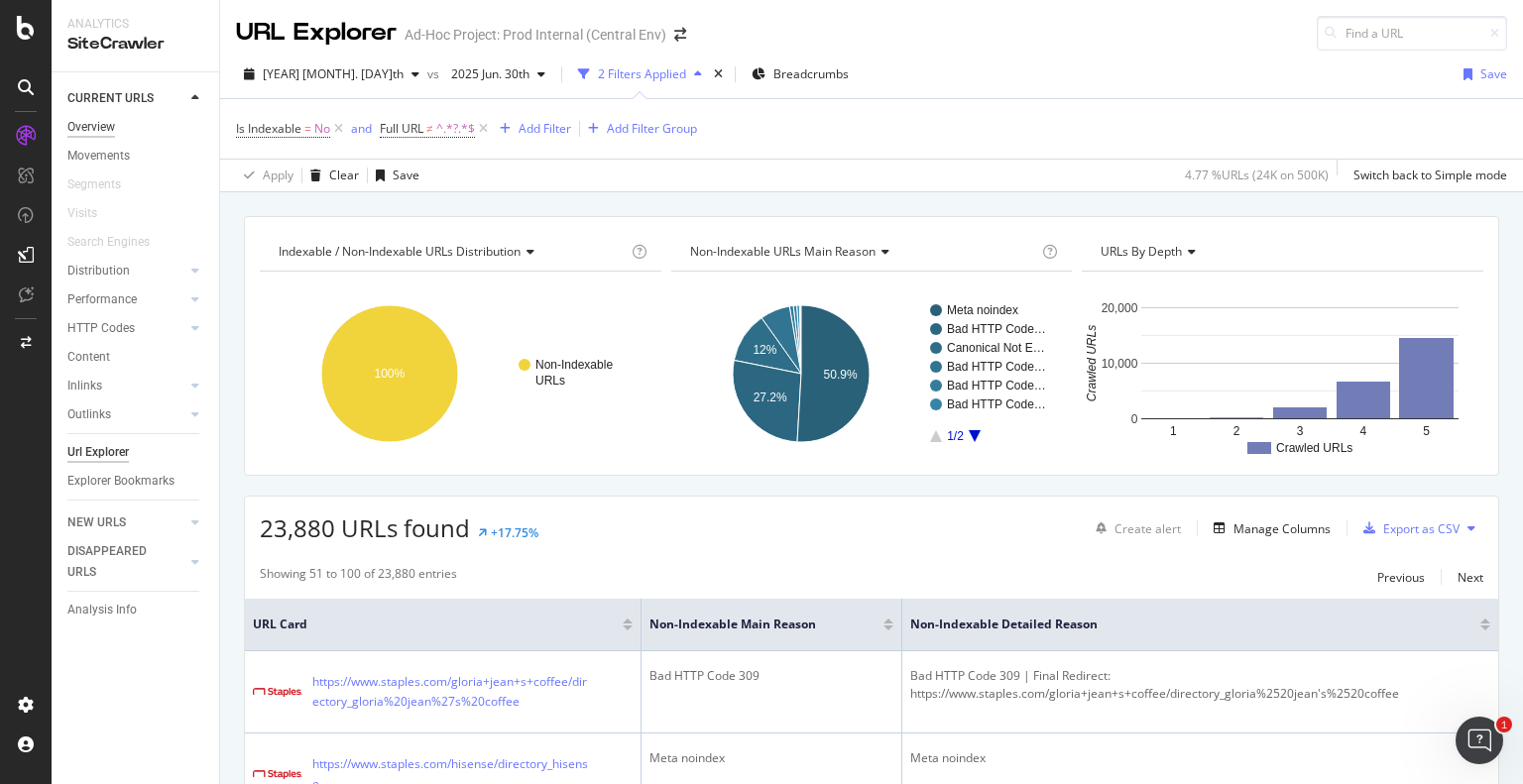 click on "Overview" at bounding box center [91, 127] 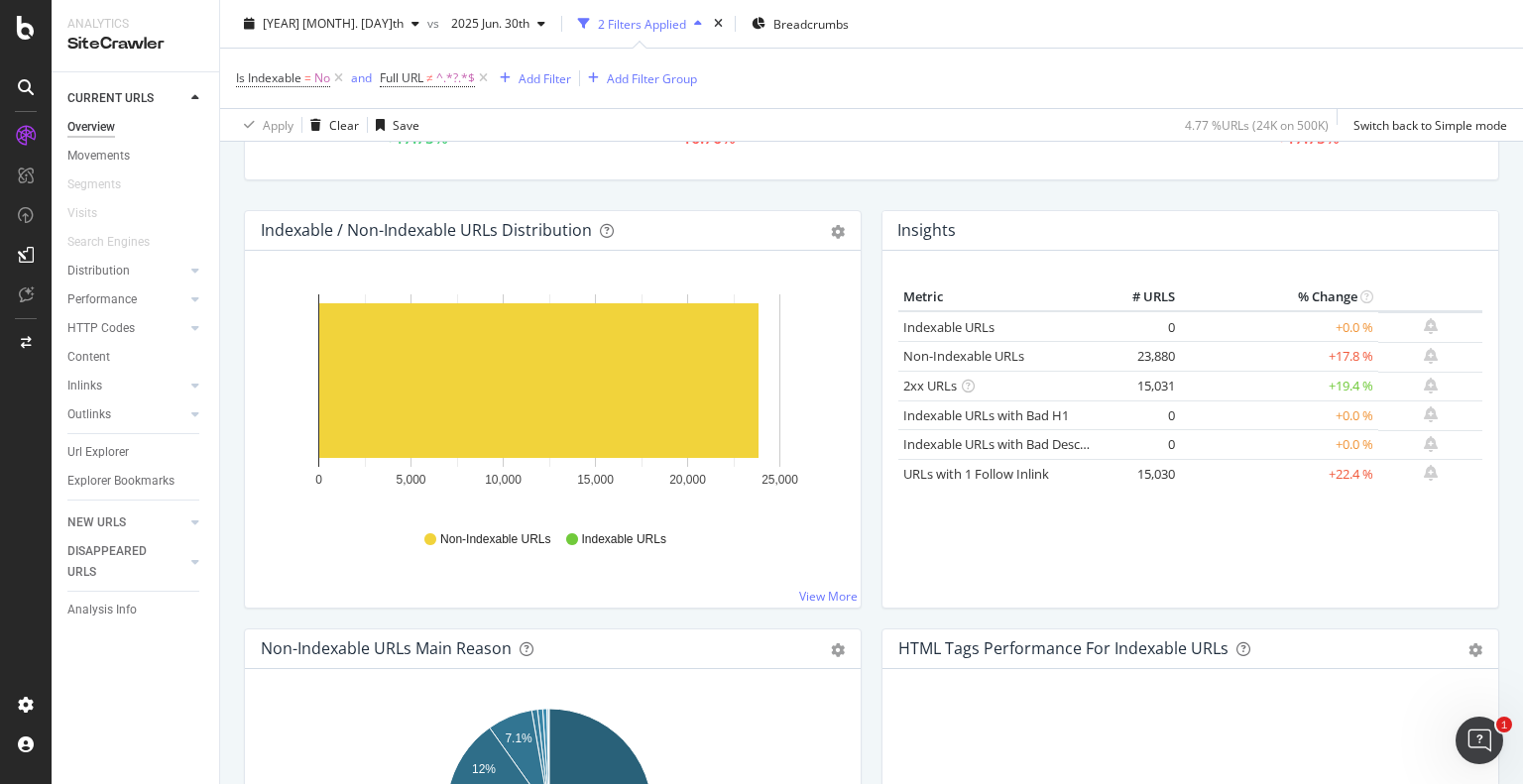 scroll, scrollTop: 0, scrollLeft: 0, axis: both 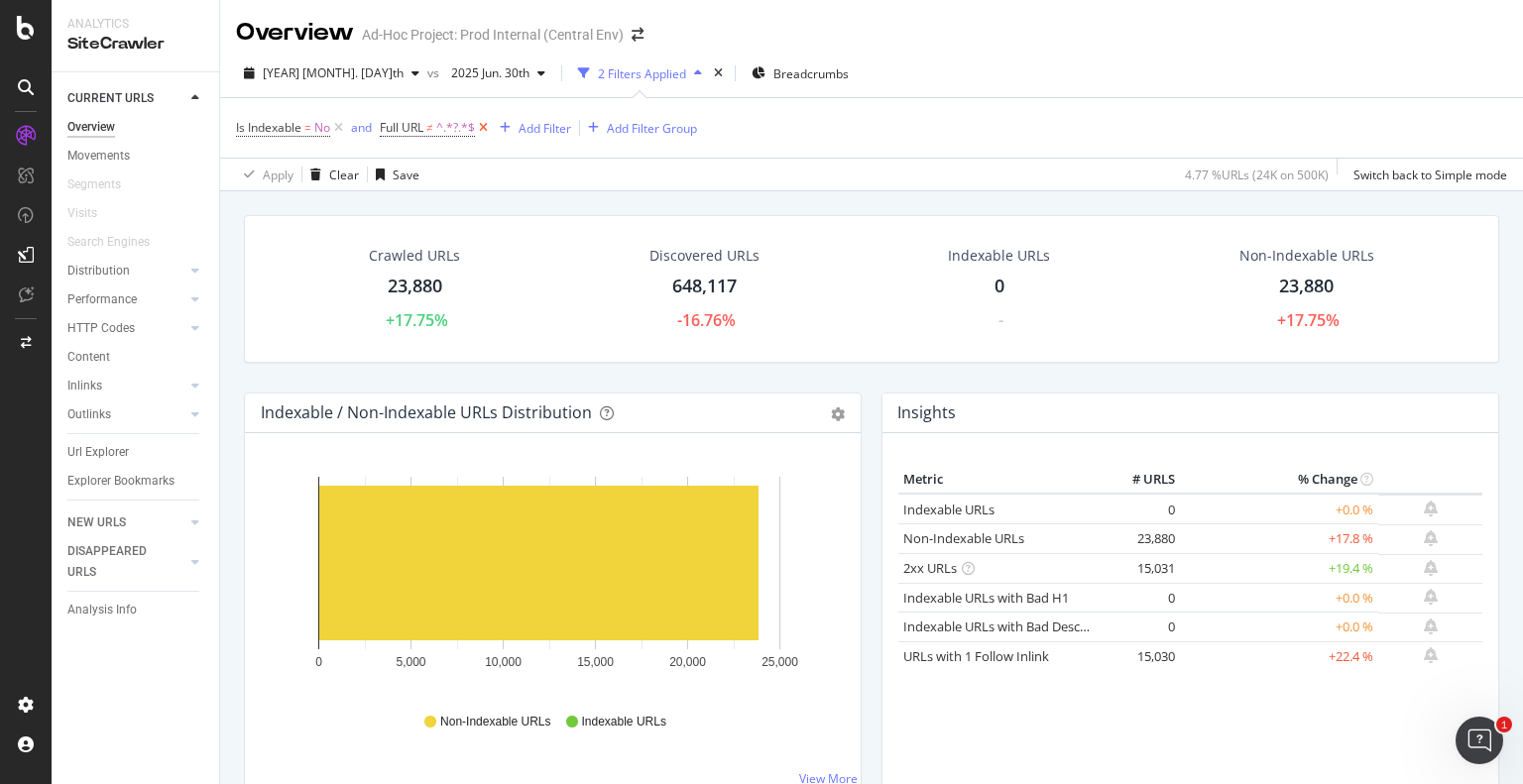 click at bounding box center (483, 128) 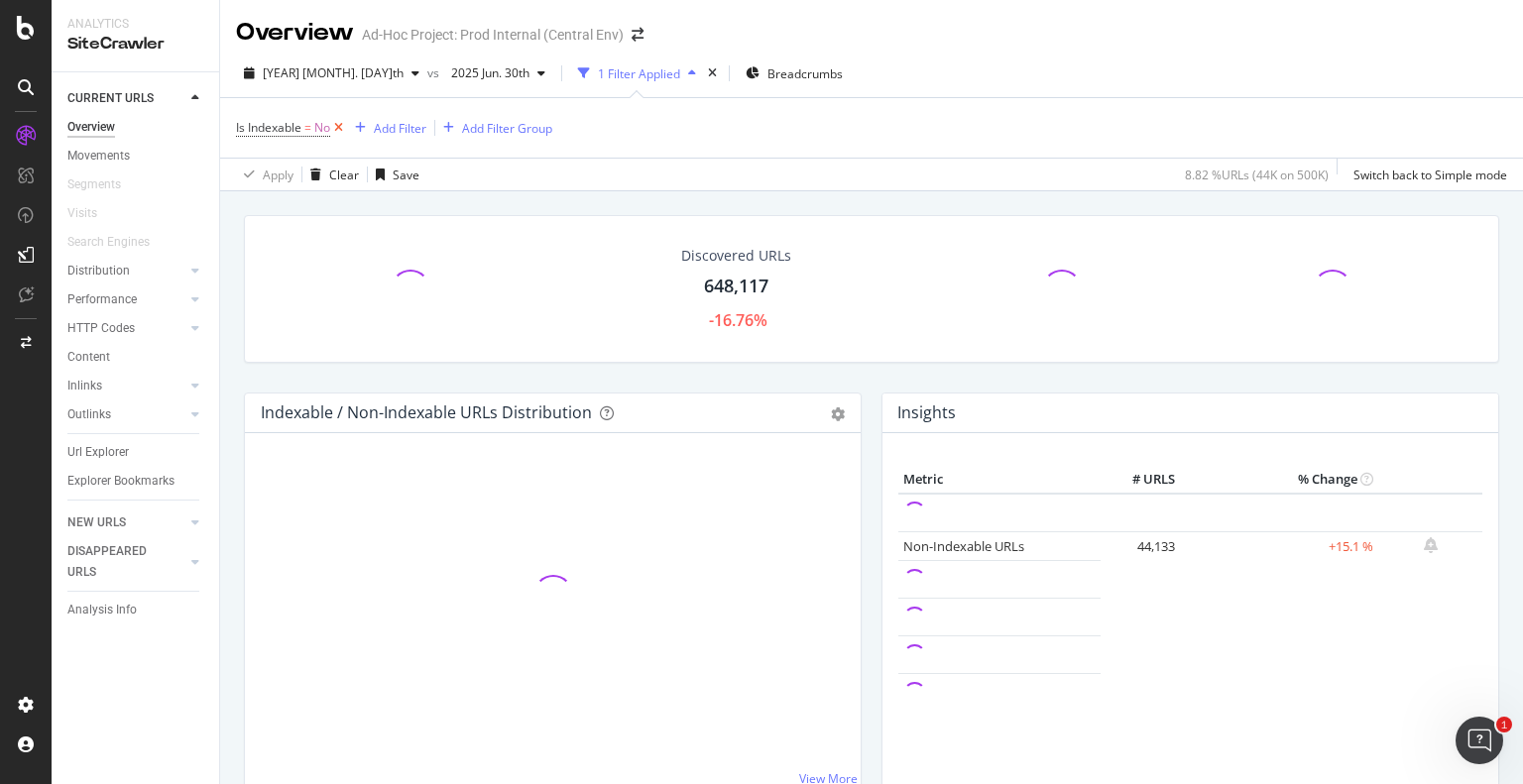click at bounding box center (338, 128) 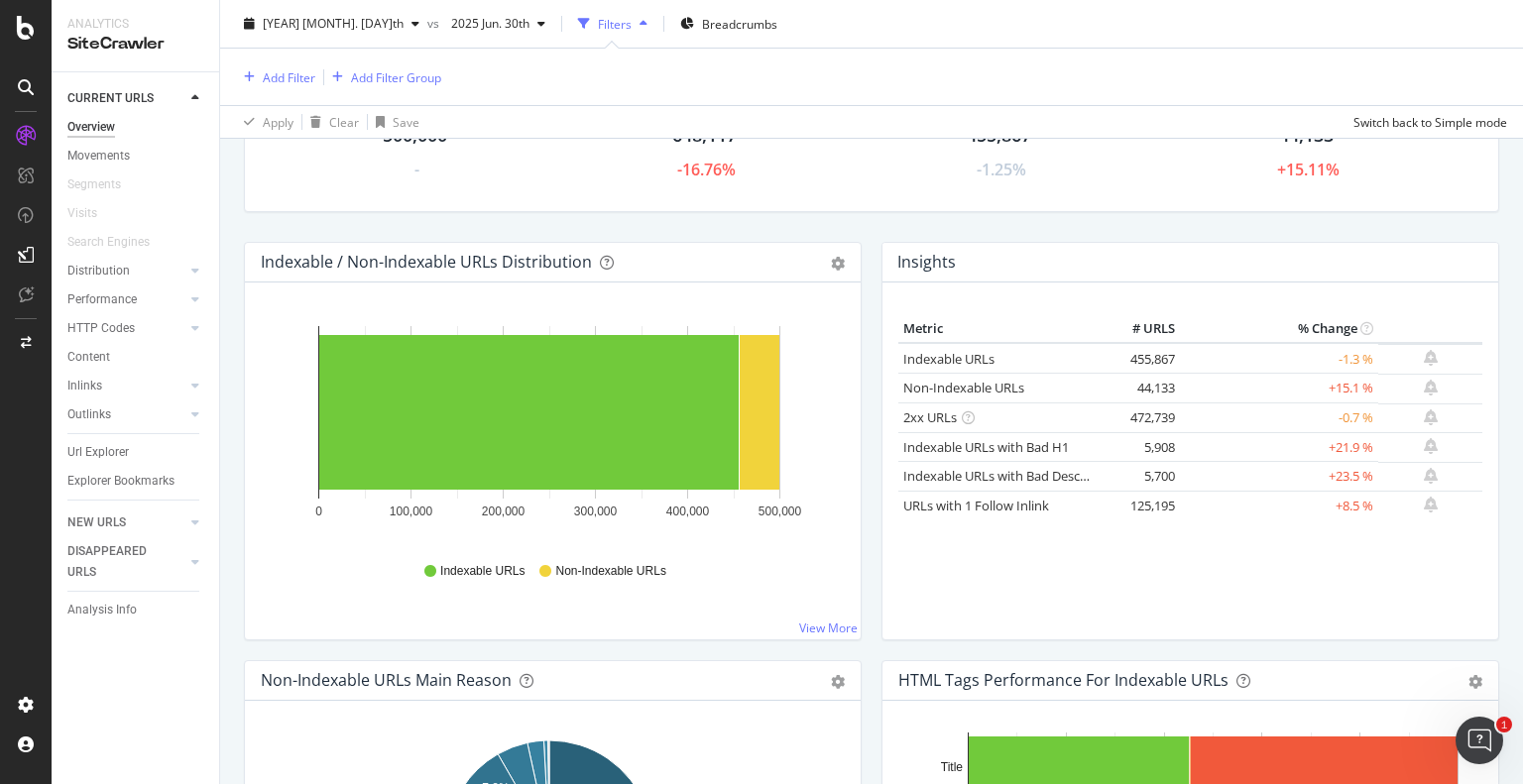 scroll, scrollTop: 153, scrollLeft: 0, axis: vertical 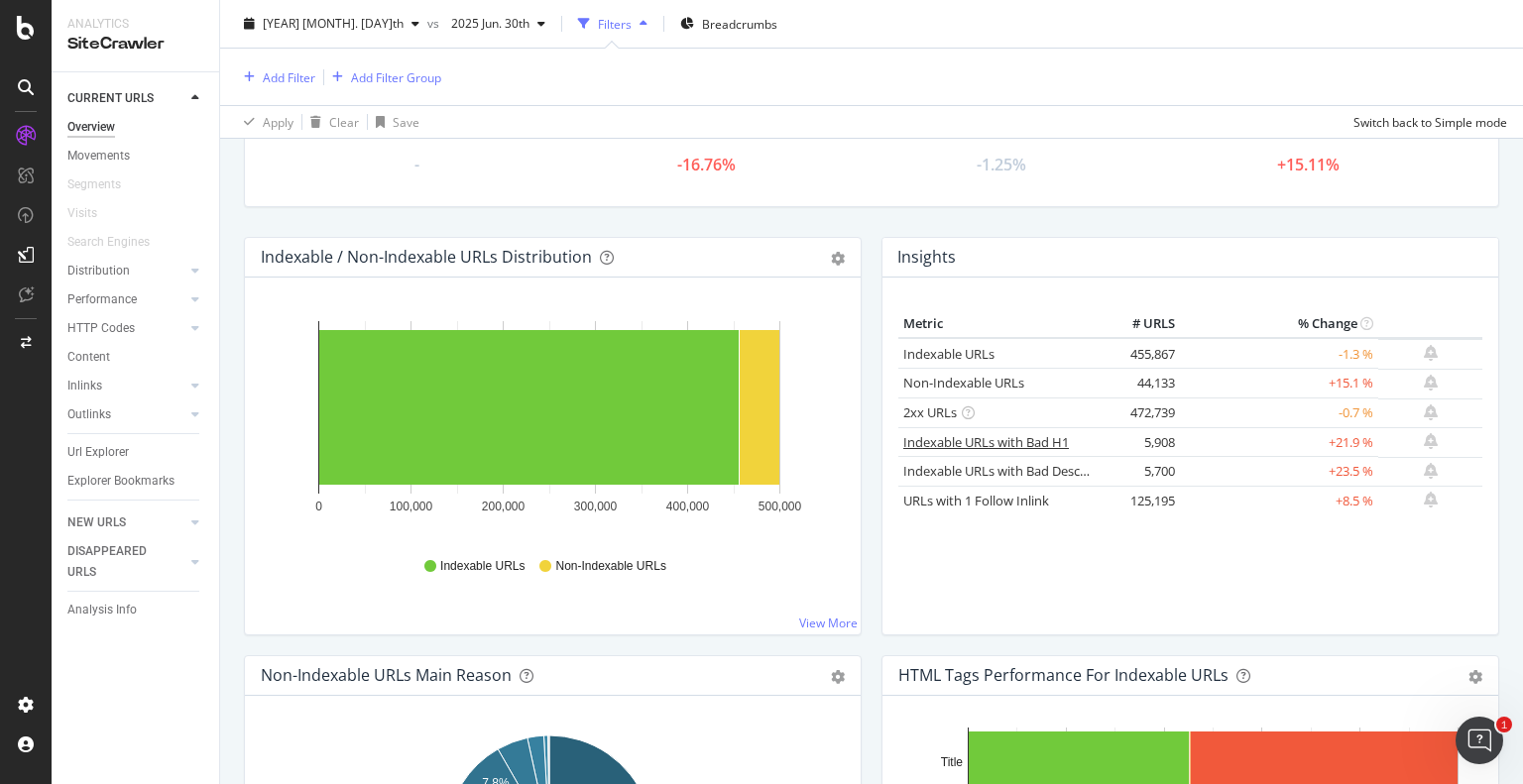 click on "Indexable URLs with Bad H1" at bounding box center (986, 442) 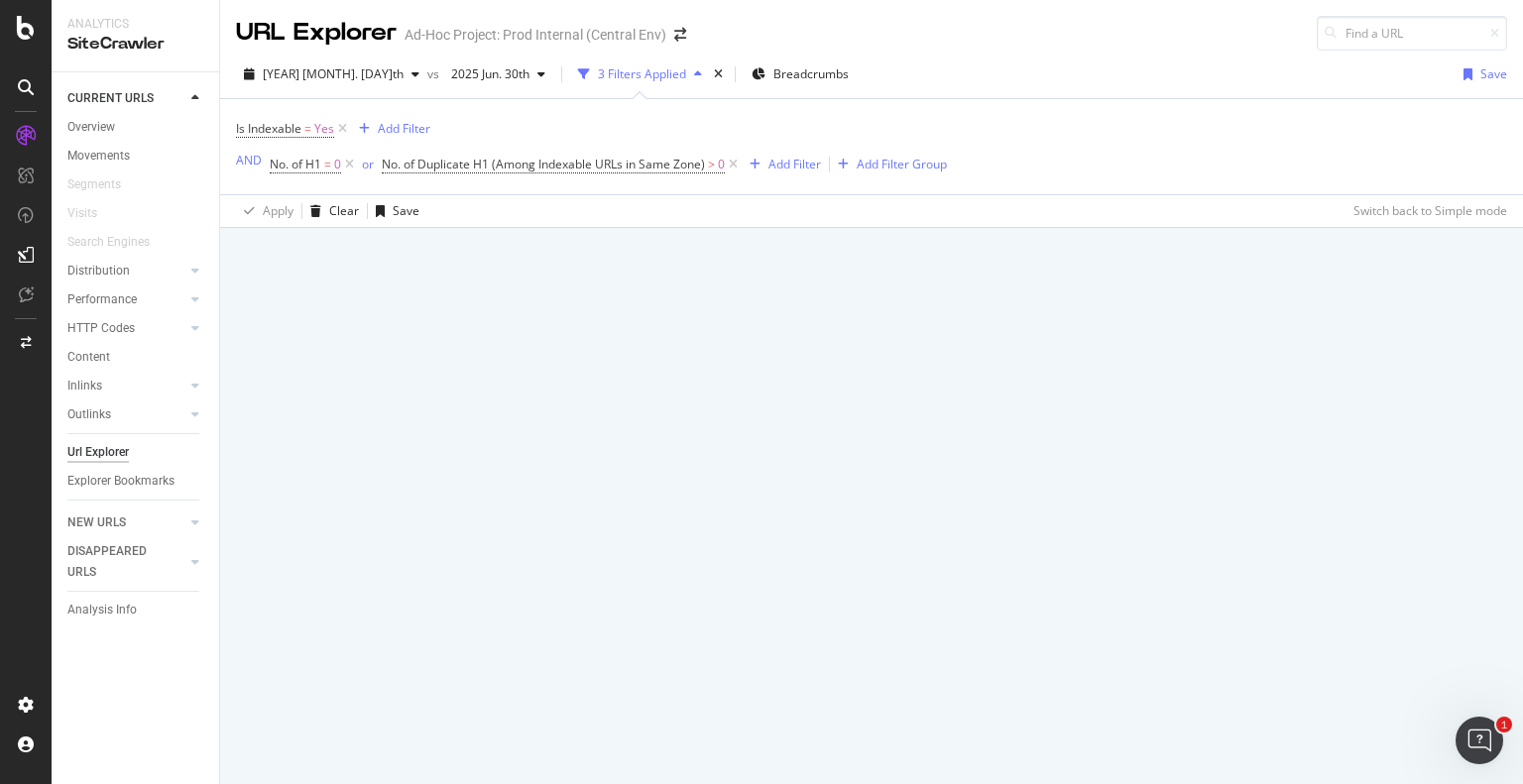 scroll, scrollTop: 0, scrollLeft: 0, axis: both 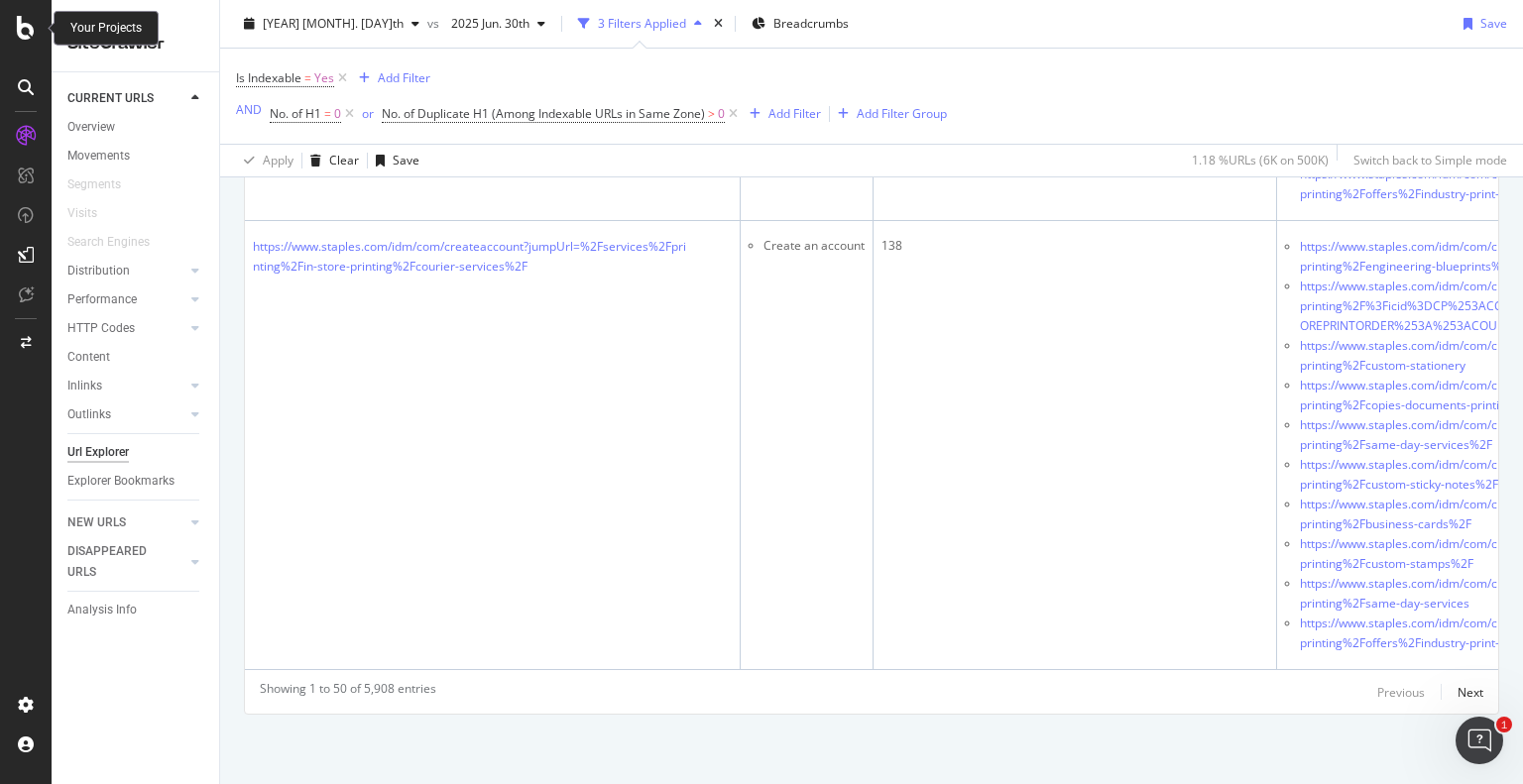 click at bounding box center (26, 28) 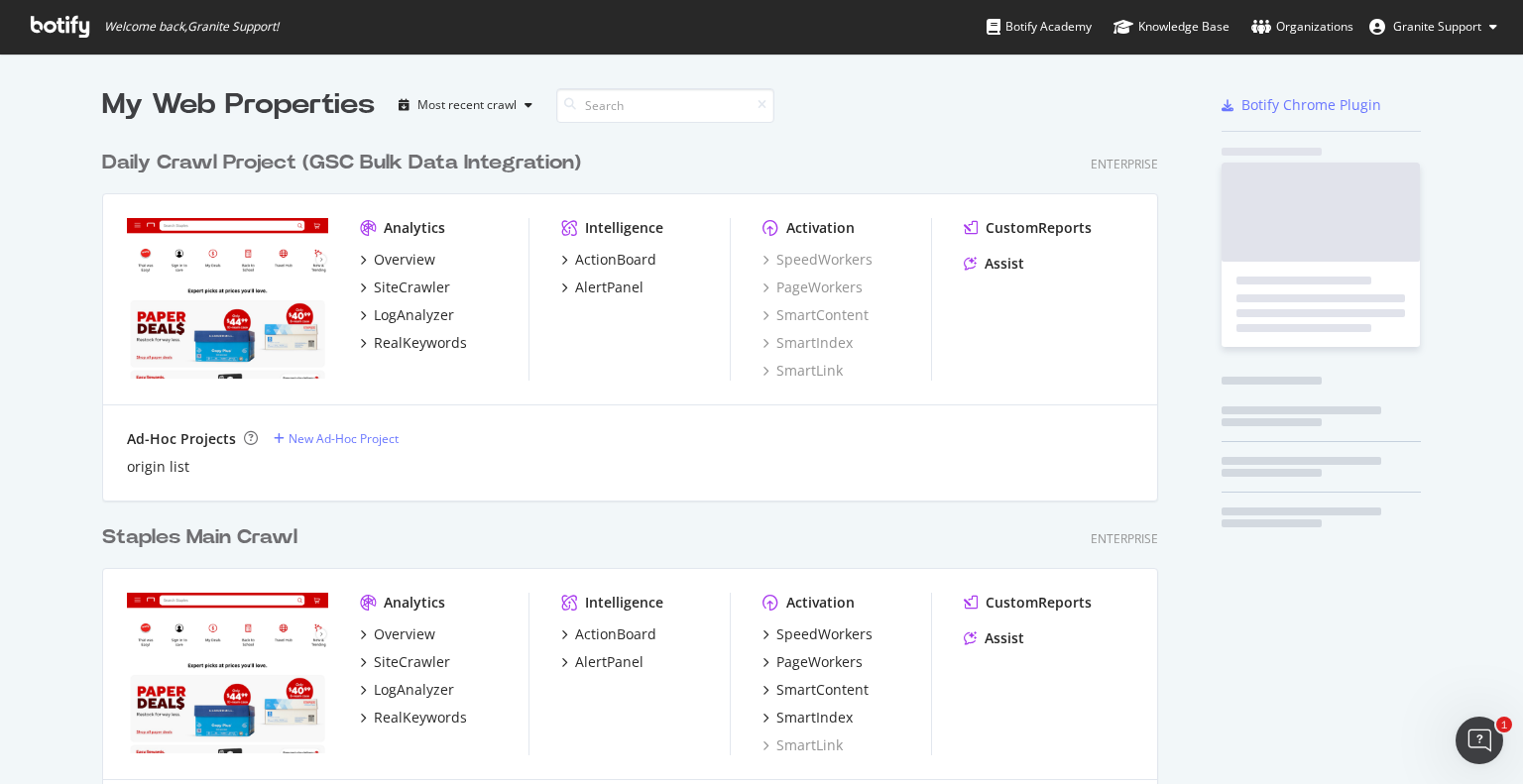 scroll, scrollTop: 16, scrollLeft: 16, axis: both 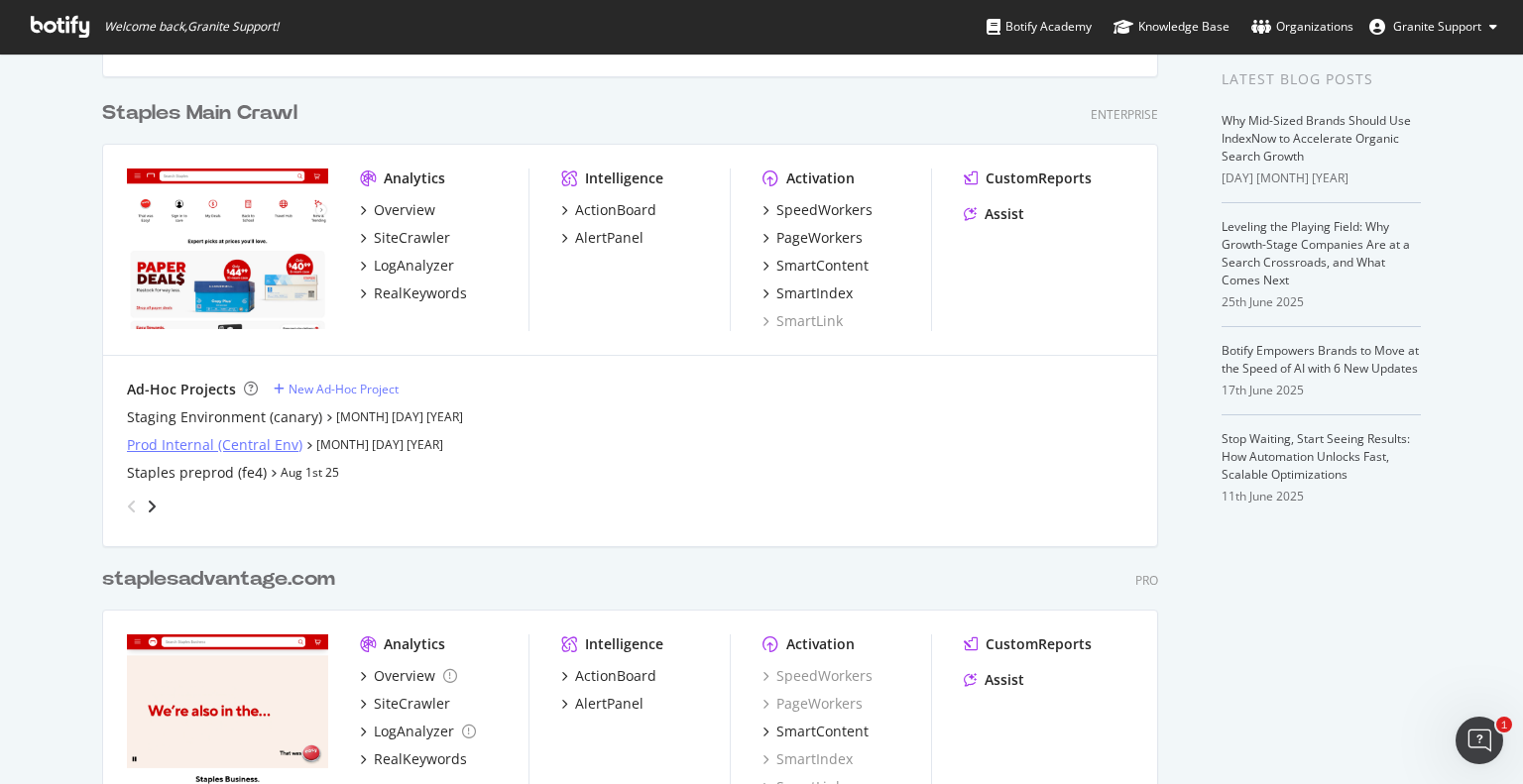 click on "Prod Internal (Central Env)" at bounding box center (214, 445) 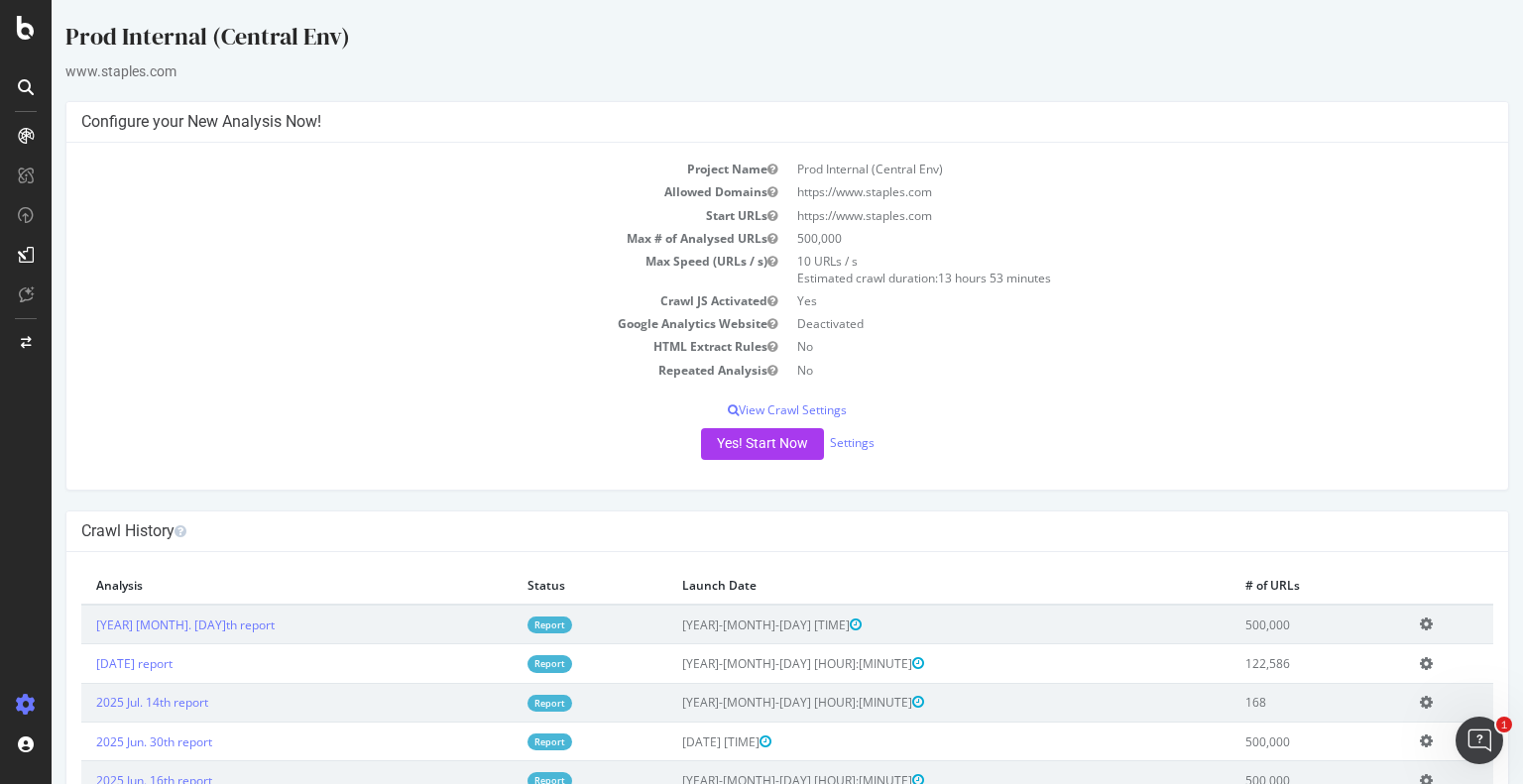 scroll, scrollTop: 0, scrollLeft: 0, axis: both 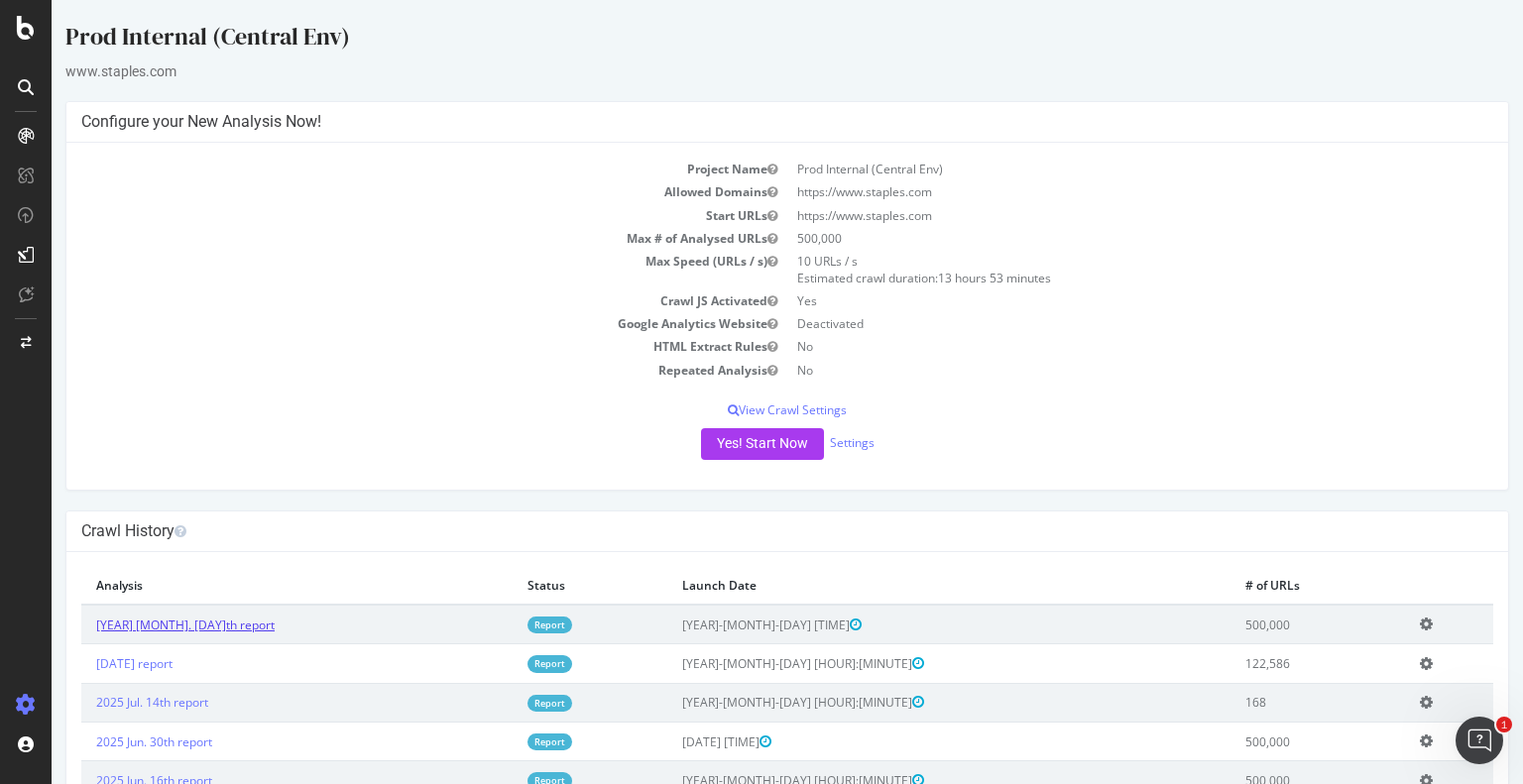 click on "[YEAR] [MONTH]. [DAY]th
report" at bounding box center (185, 624) 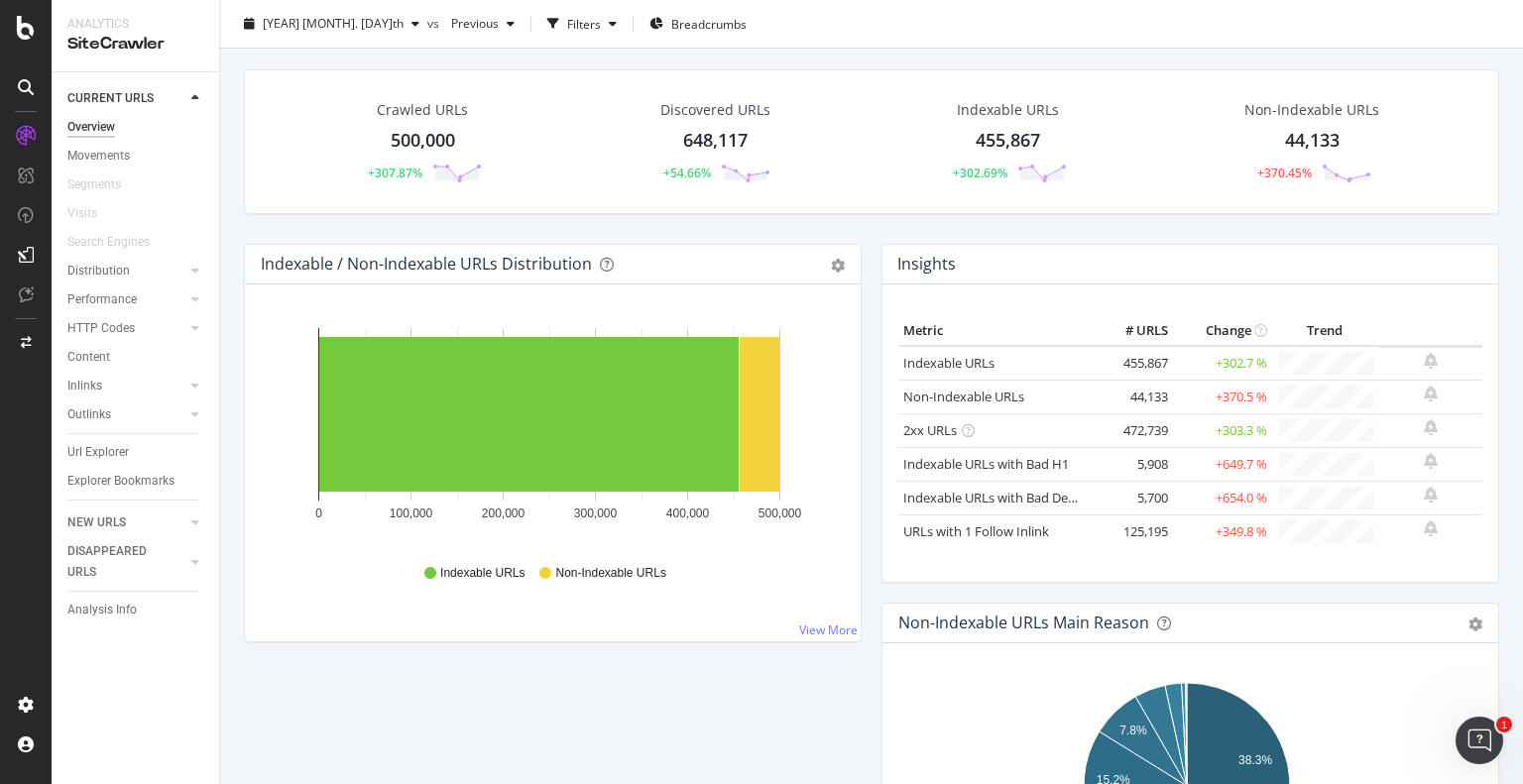 scroll, scrollTop: 56, scrollLeft: 0, axis: vertical 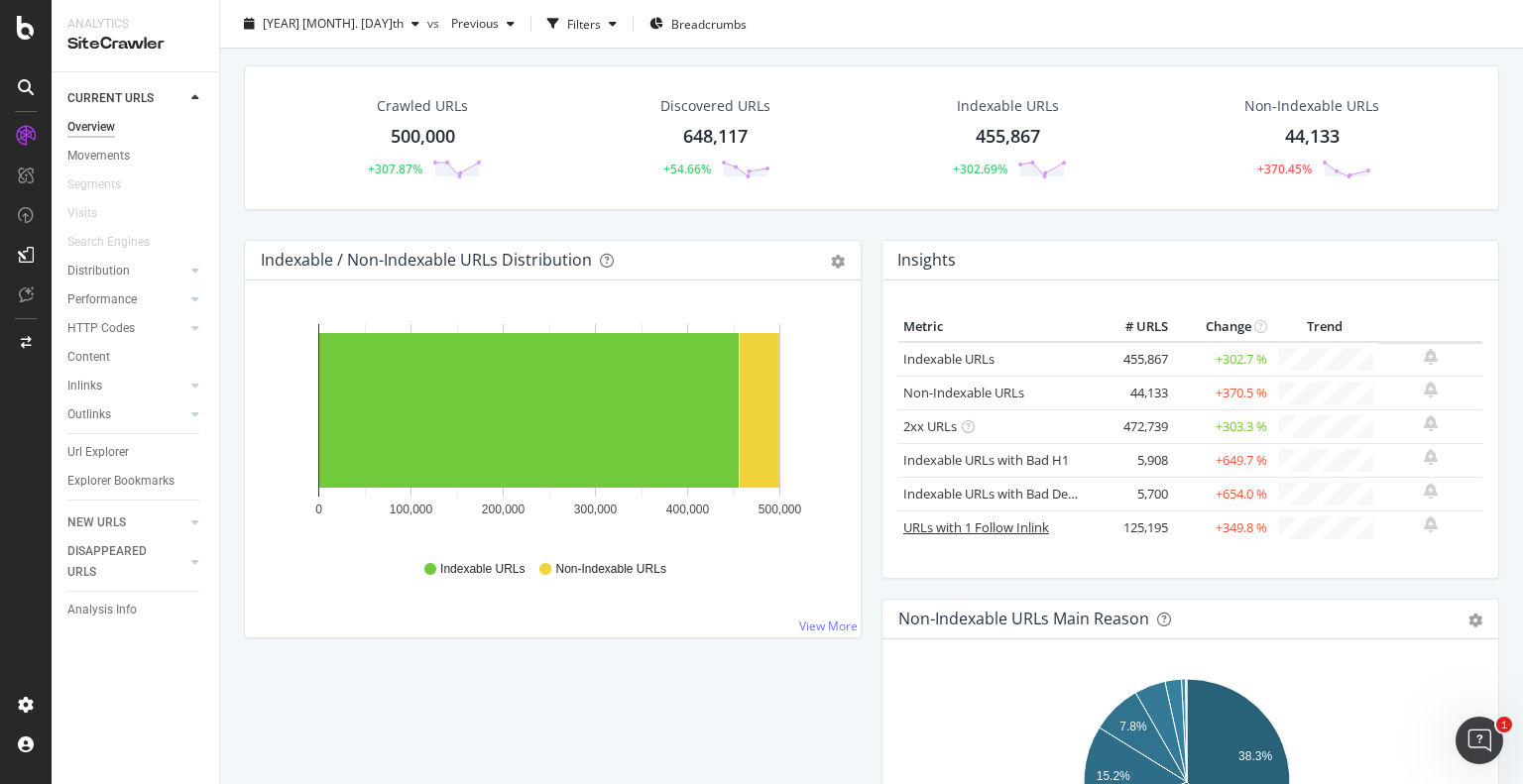 click on "URLs with 1 Follow Inlink" at bounding box center [976, 527] 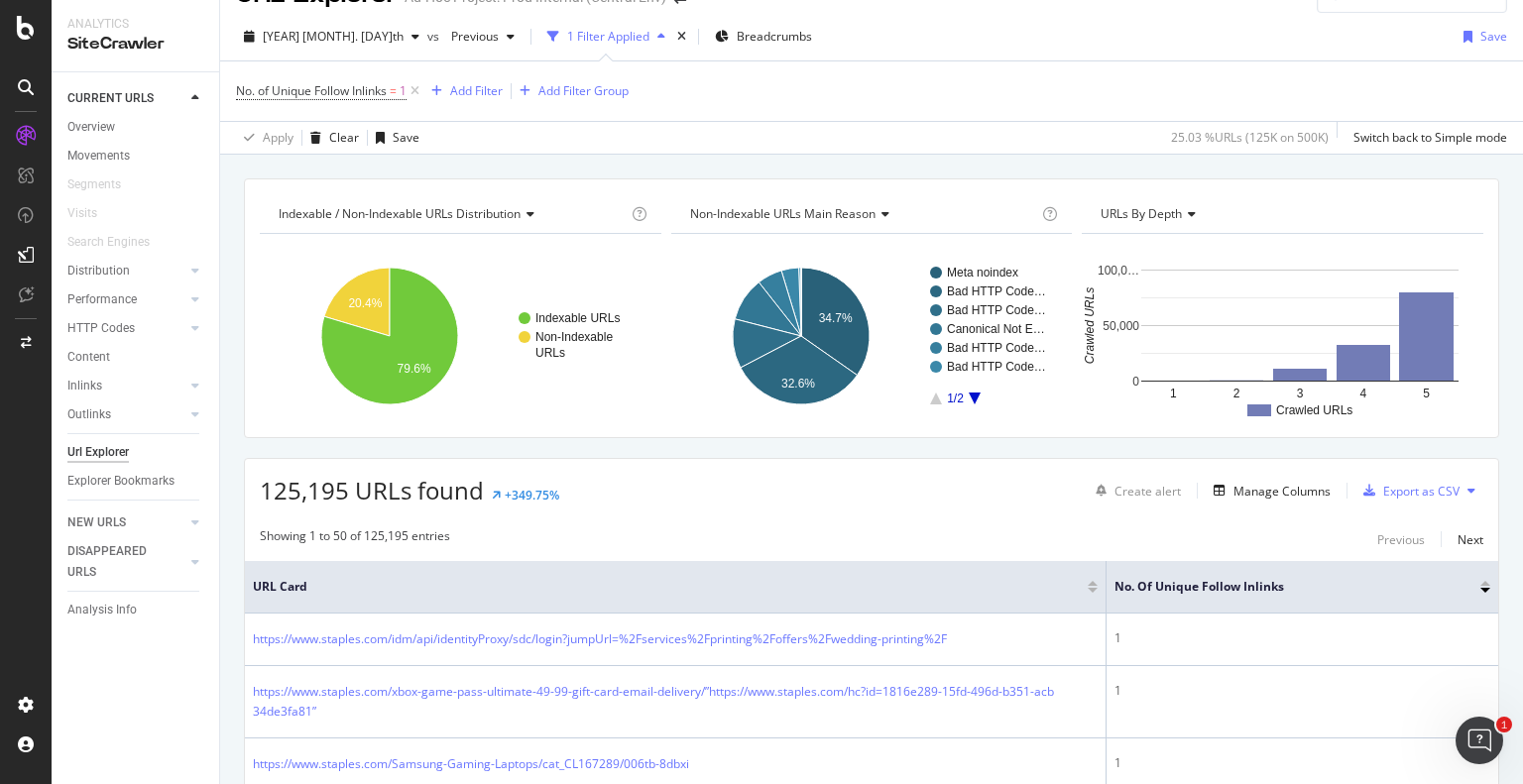 scroll, scrollTop: 30, scrollLeft: 0, axis: vertical 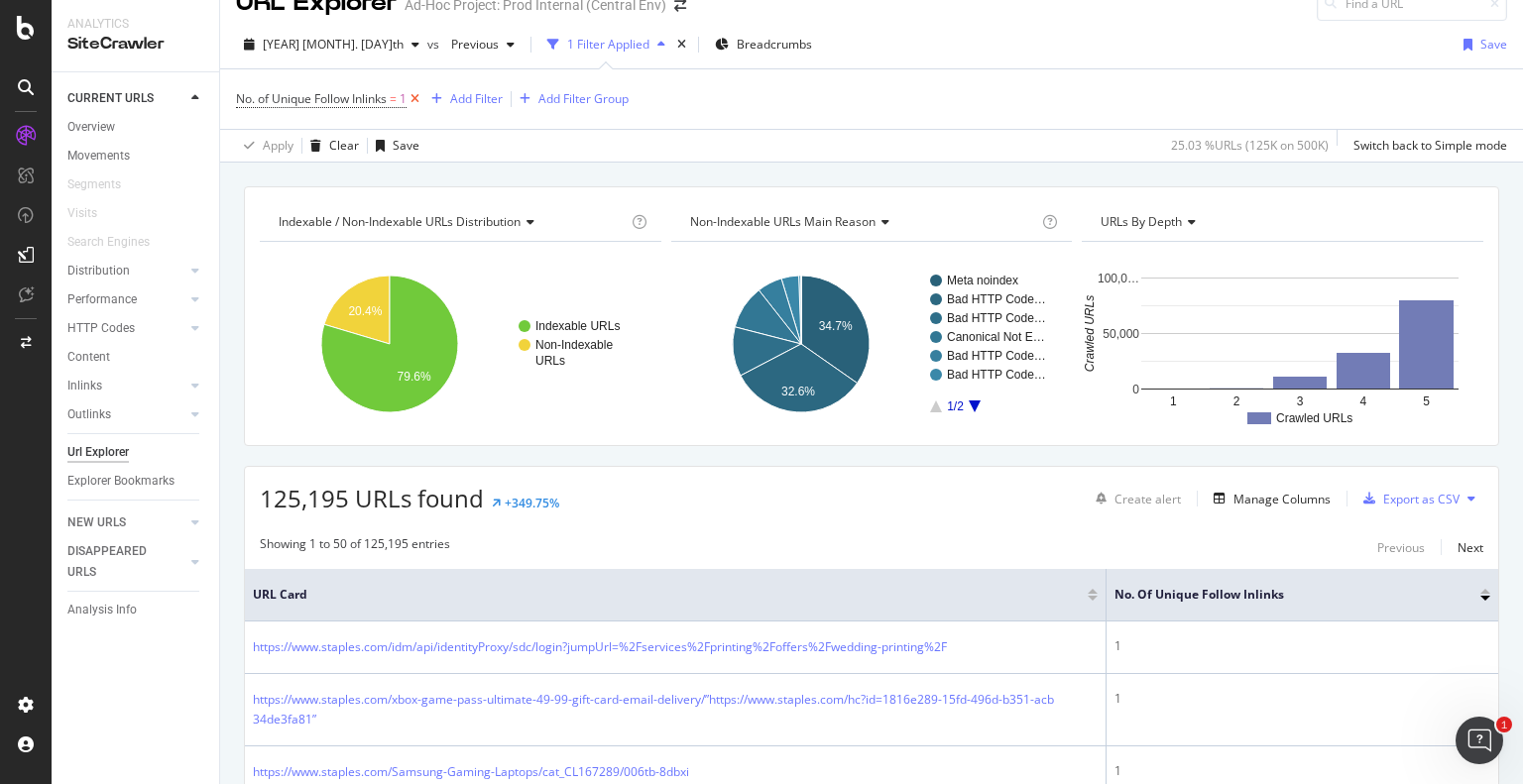 click at bounding box center [414, 99] 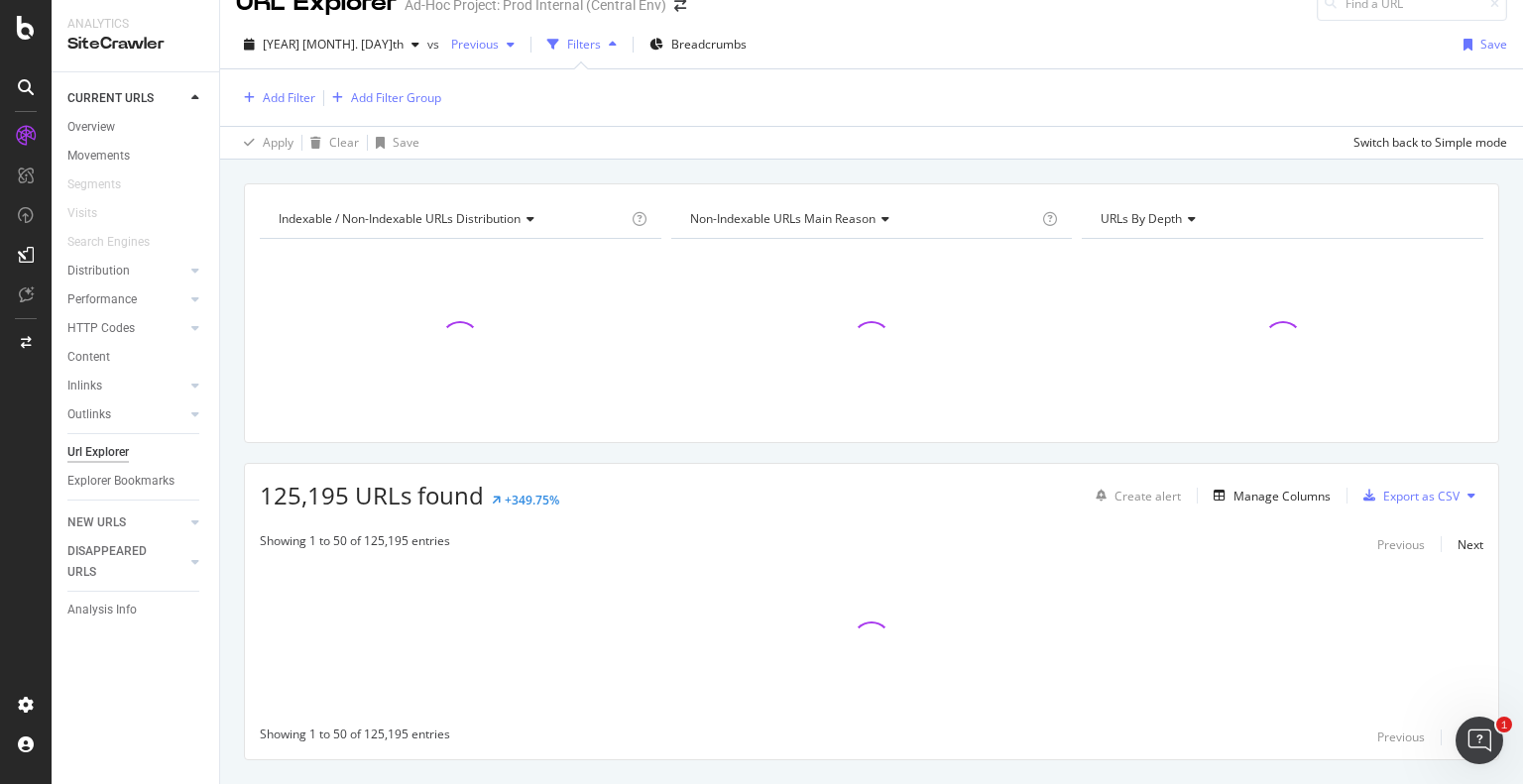 click on "Previous" at bounding box center (471, 44) 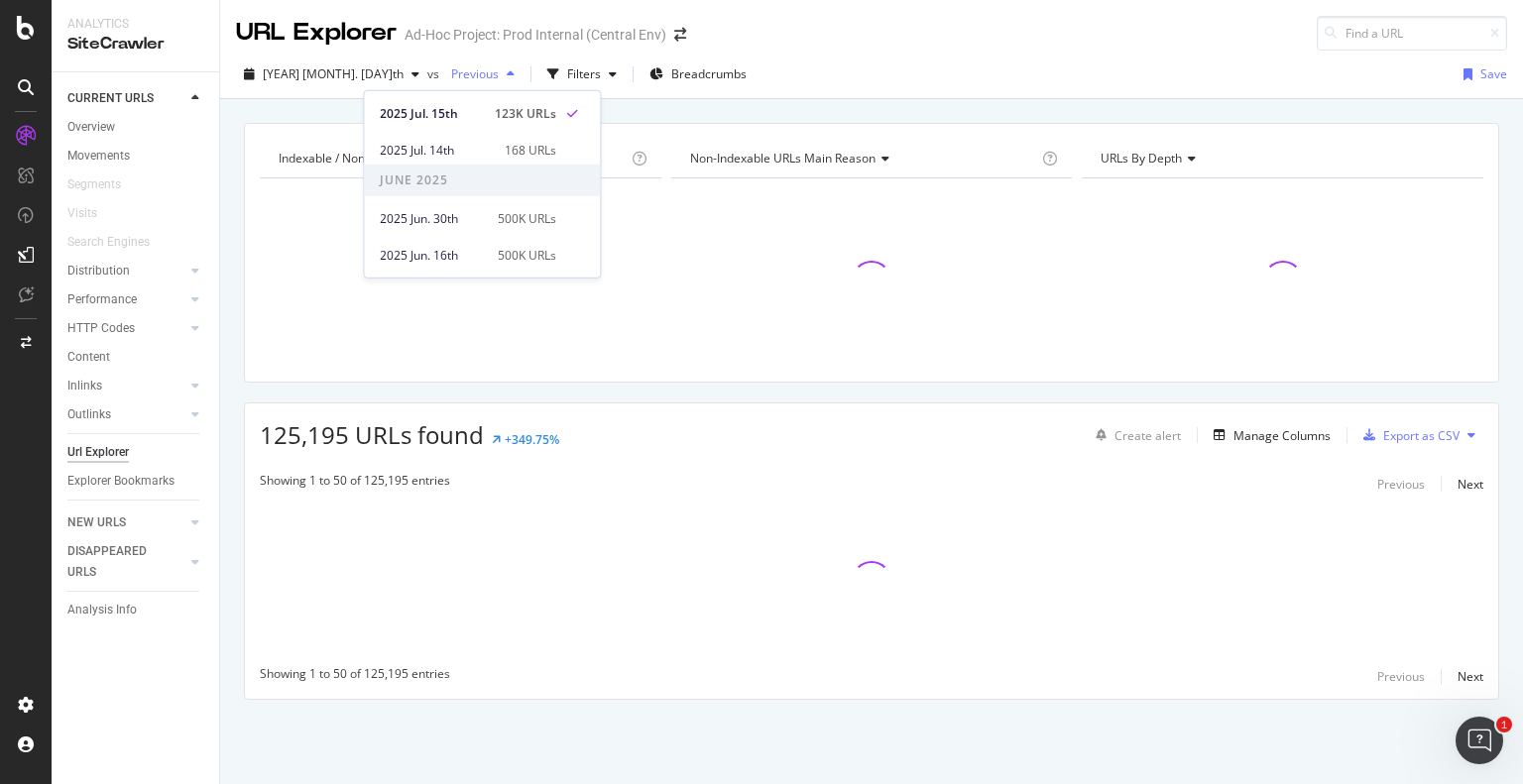 scroll, scrollTop: 0, scrollLeft: 0, axis: both 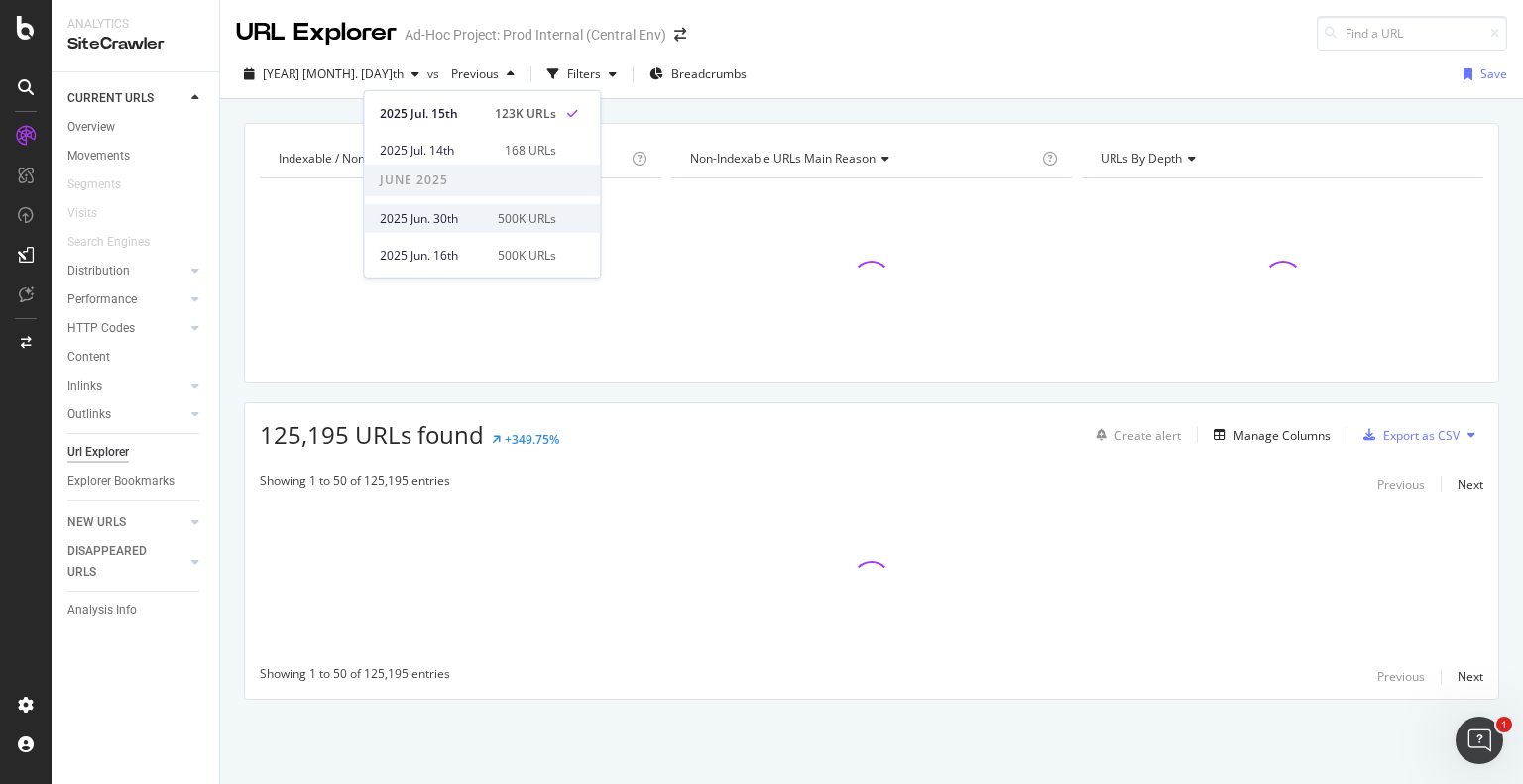 click on "2025 Jun. 30th" at bounding box center [432, 218] 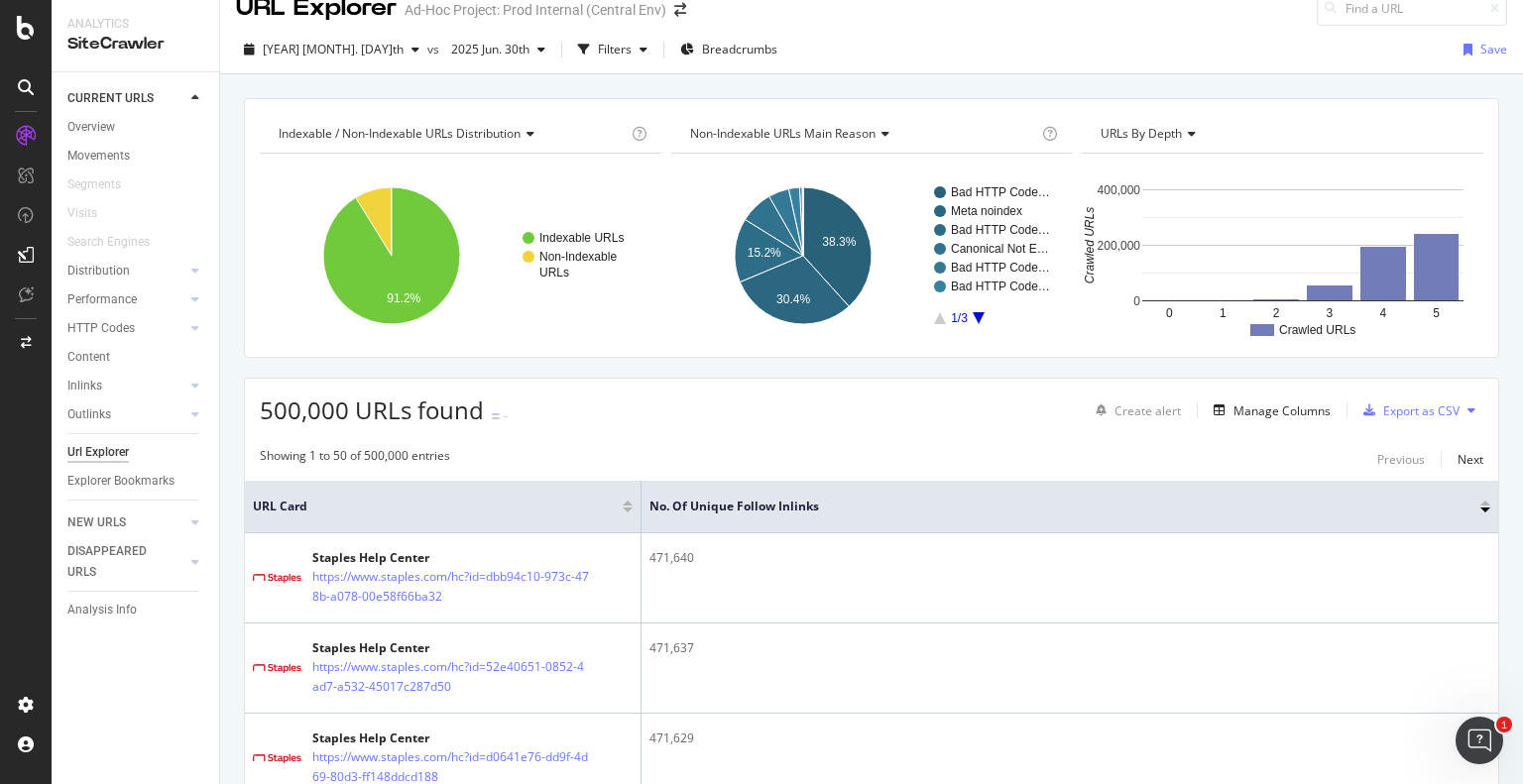 scroll, scrollTop: 24, scrollLeft: 0, axis: vertical 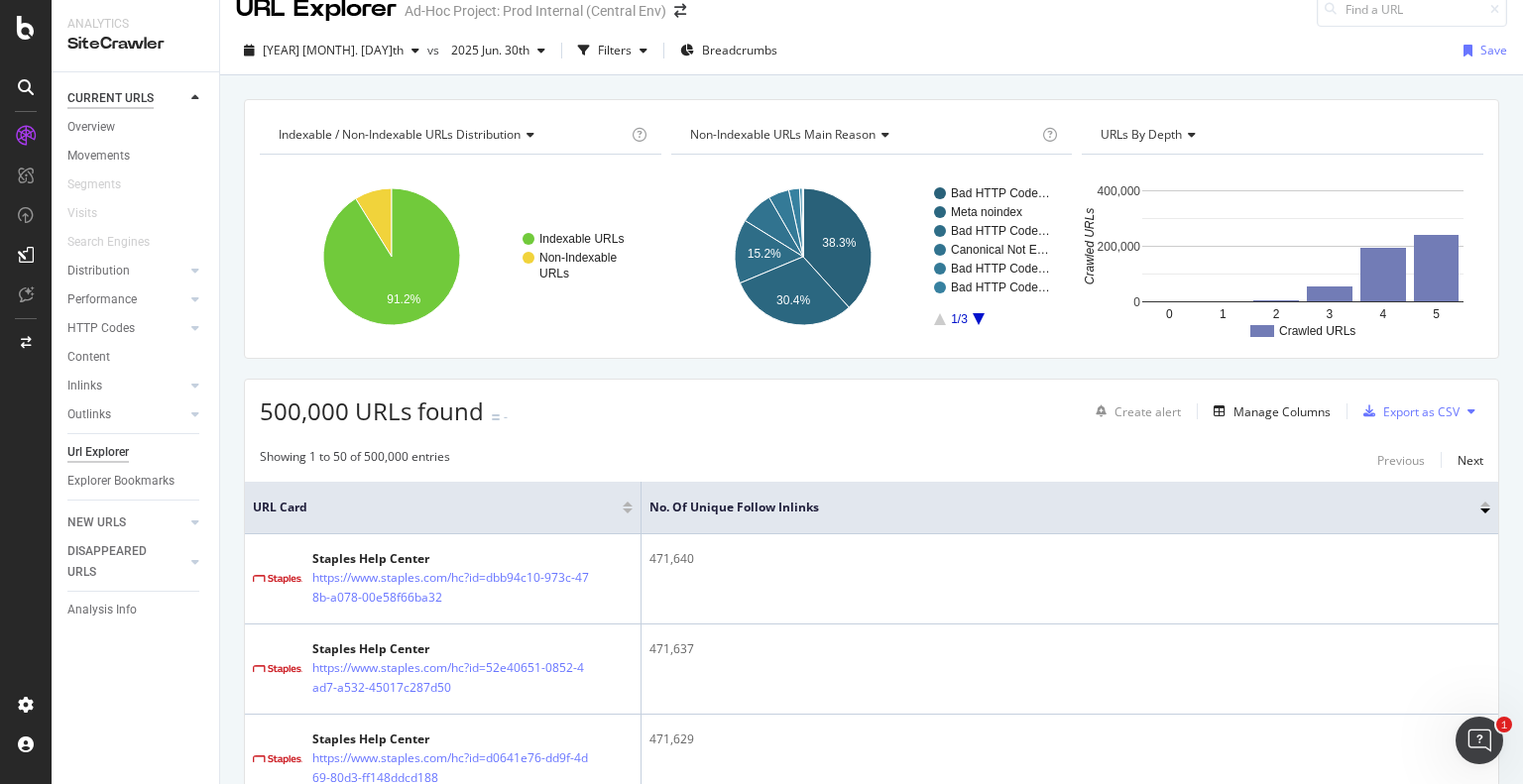 click on "CURRENT URLS" at bounding box center (110, 98) 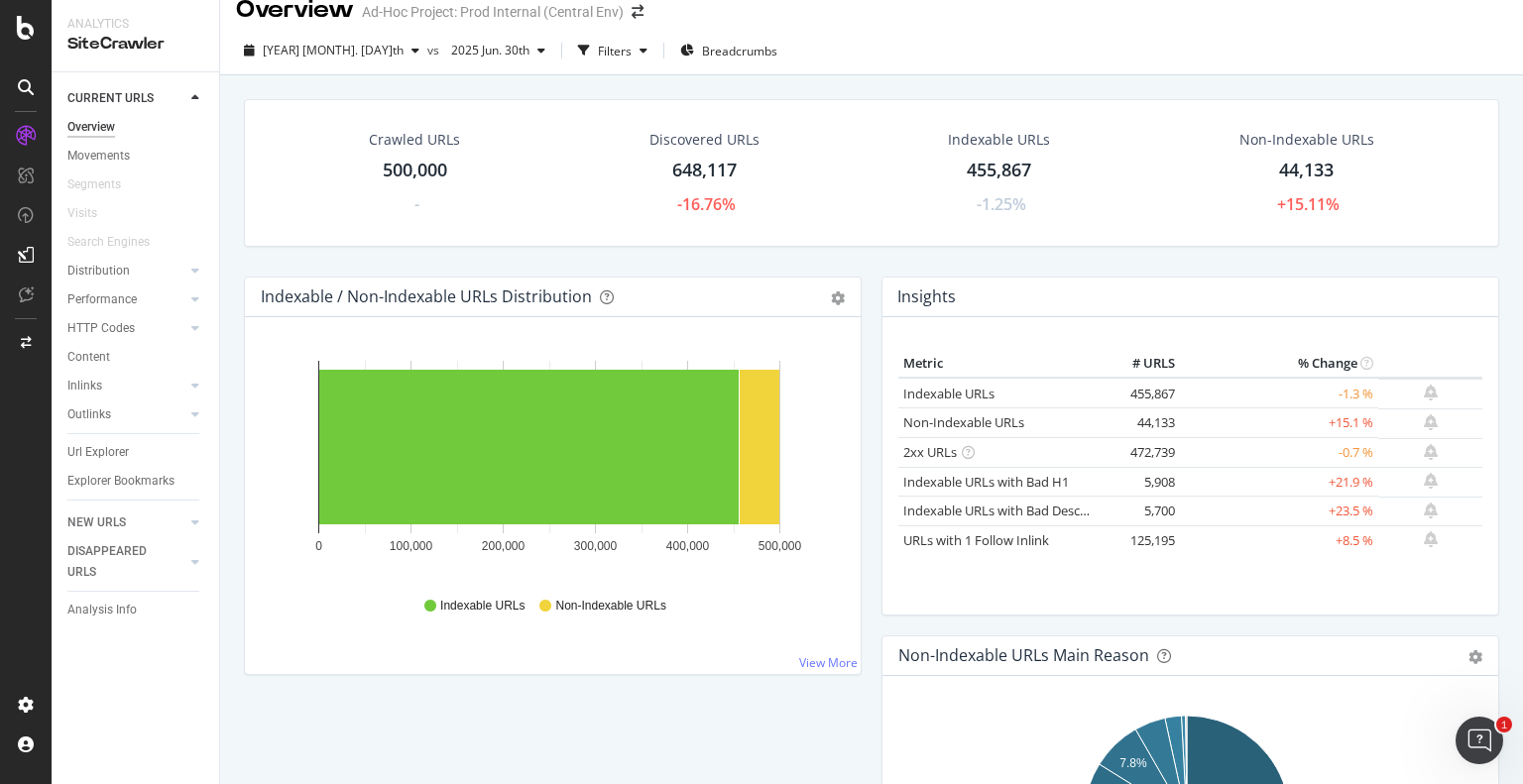scroll, scrollTop: 0, scrollLeft: 0, axis: both 